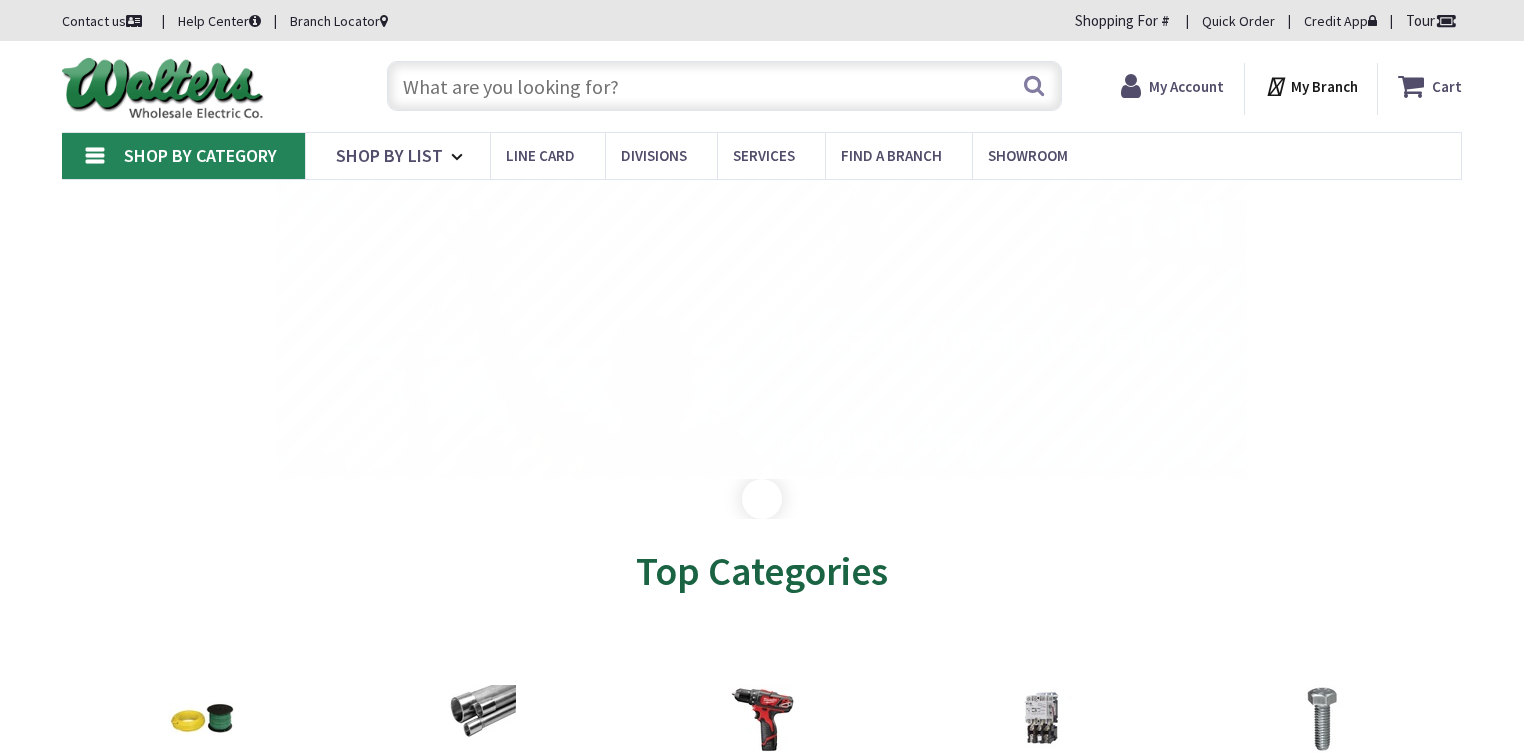 scroll, scrollTop: 0, scrollLeft: 0, axis: both 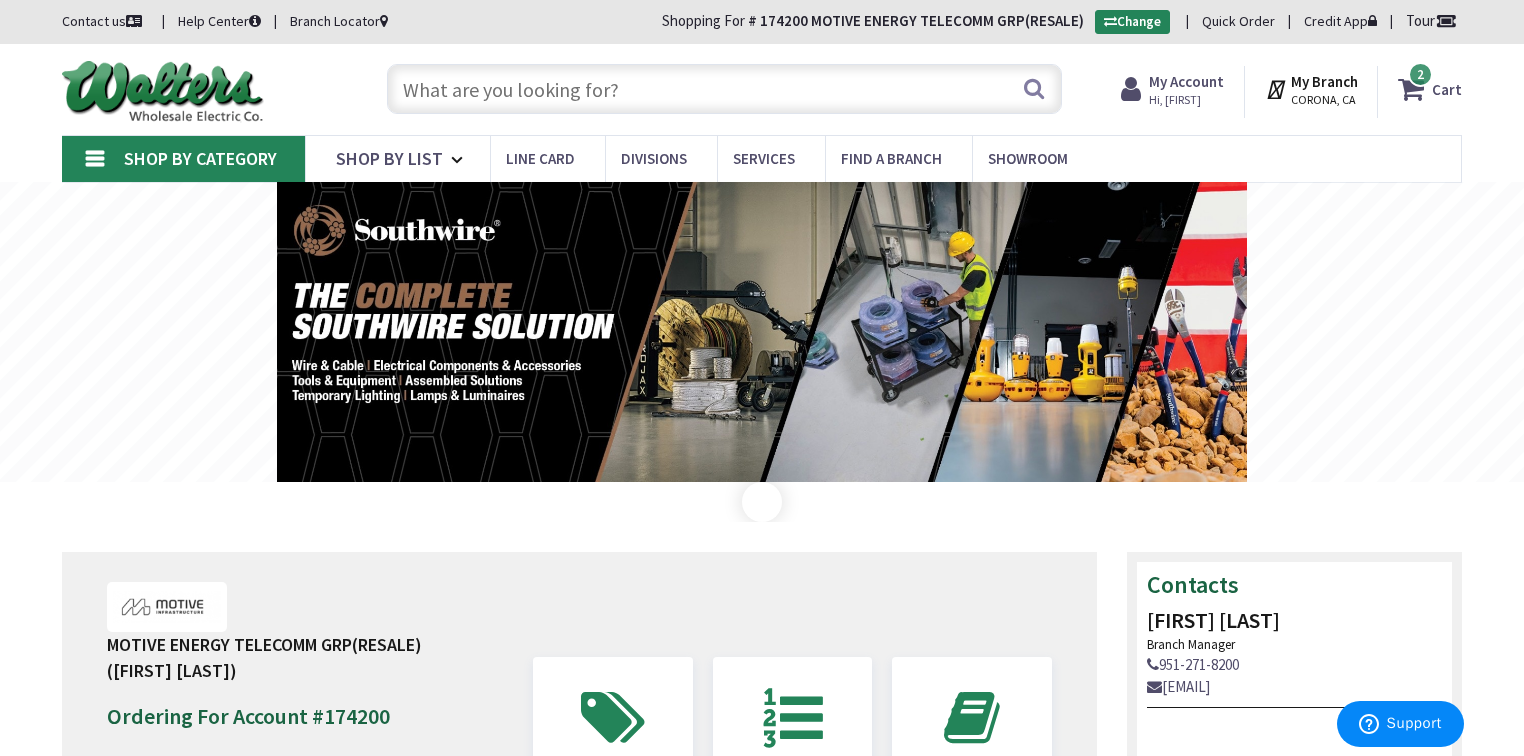 drag, startPoint x: 540, startPoint y: 85, endPoint x: 530, endPoint y: 83, distance: 10.198039 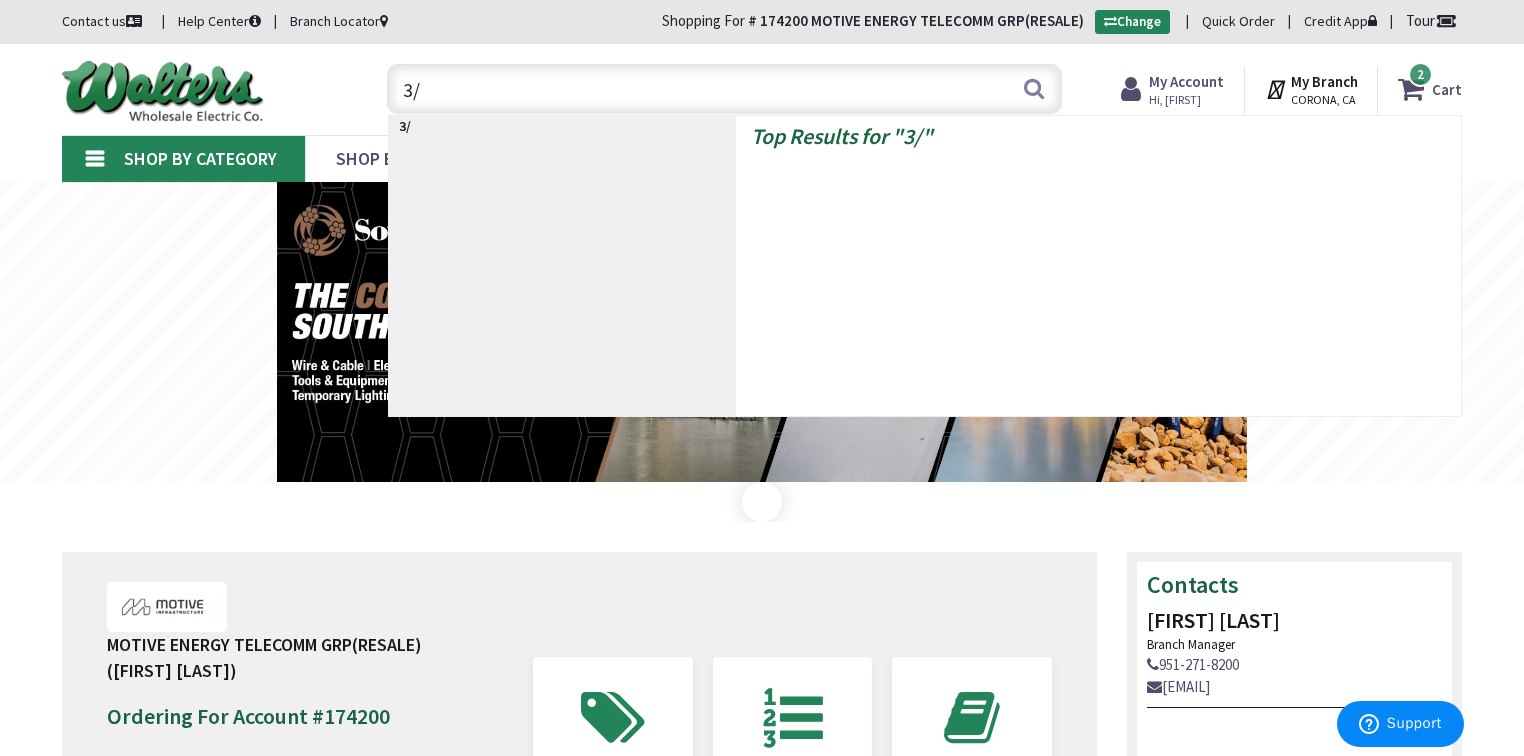 type on "3/0" 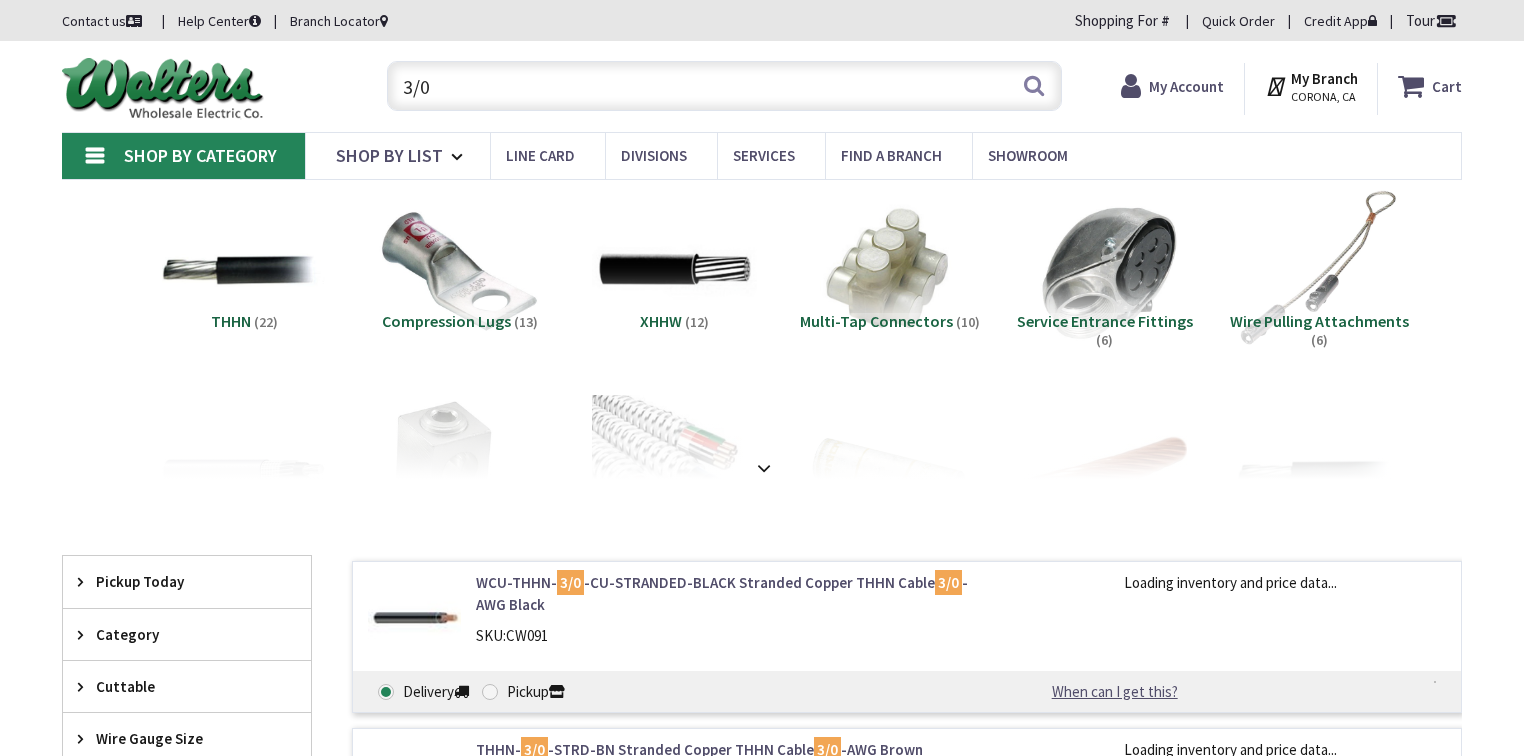 scroll, scrollTop: 0, scrollLeft: 0, axis: both 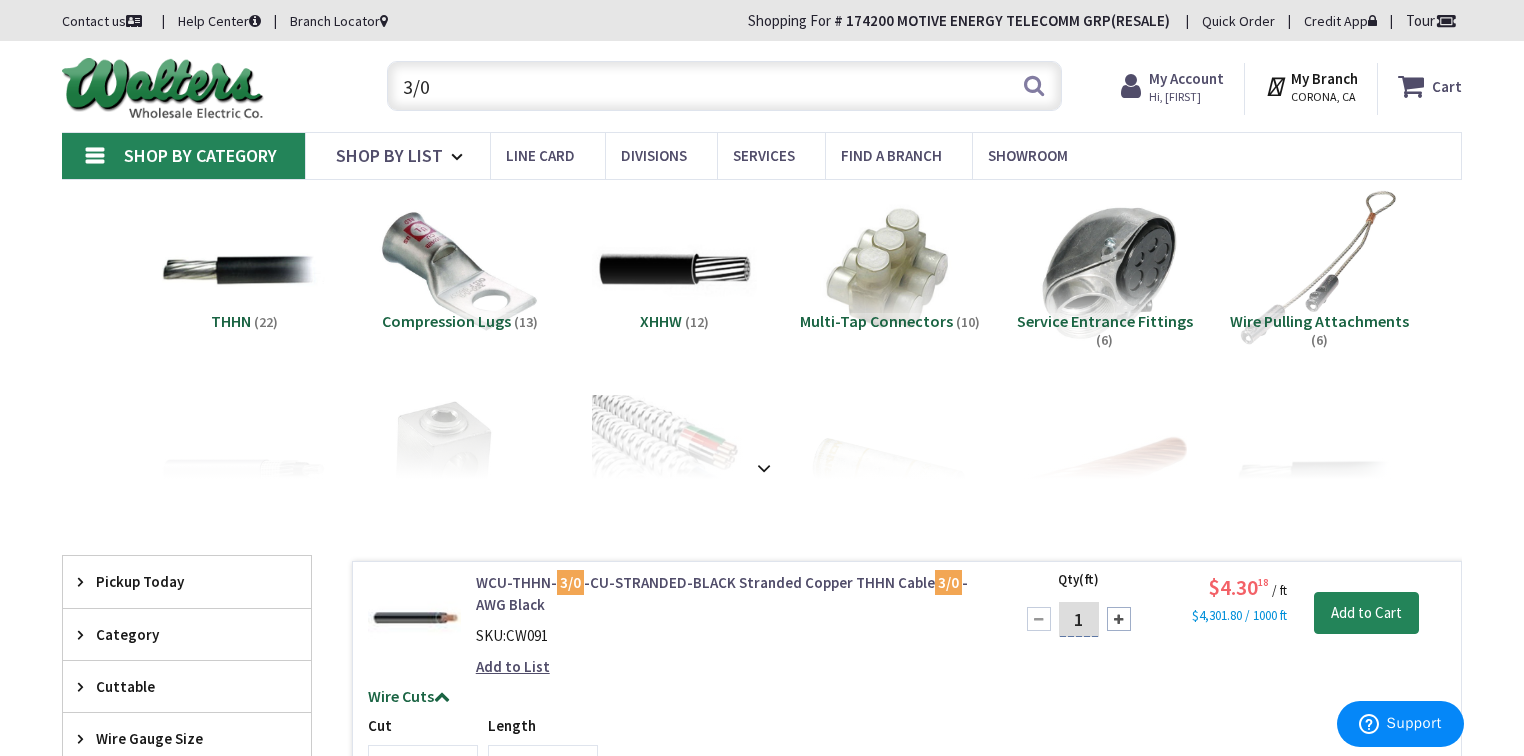 drag, startPoint x: 1087, startPoint y: 620, endPoint x: 1055, endPoint y: 618, distance: 32.06244 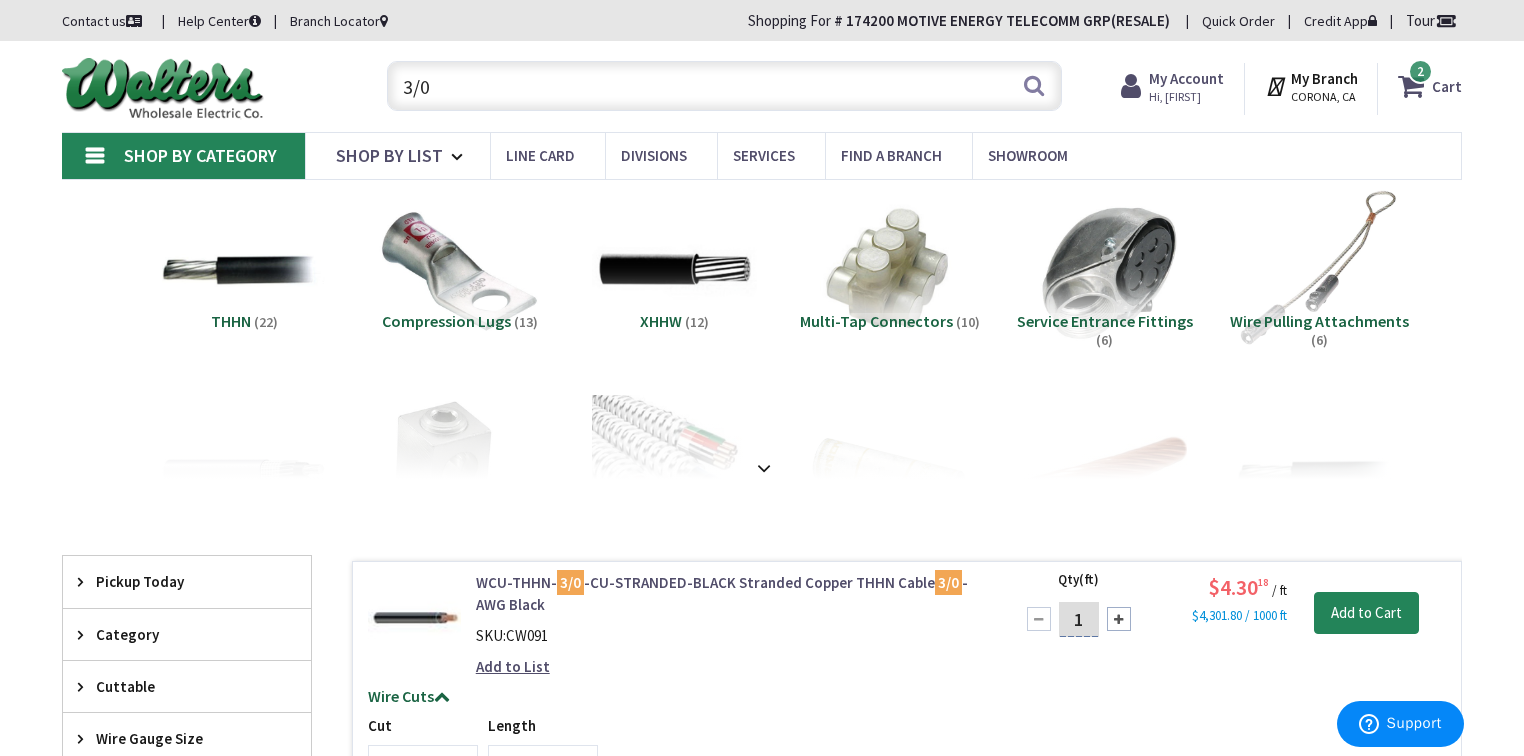 scroll, scrollTop: 0, scrollLeft: 0, axis: both 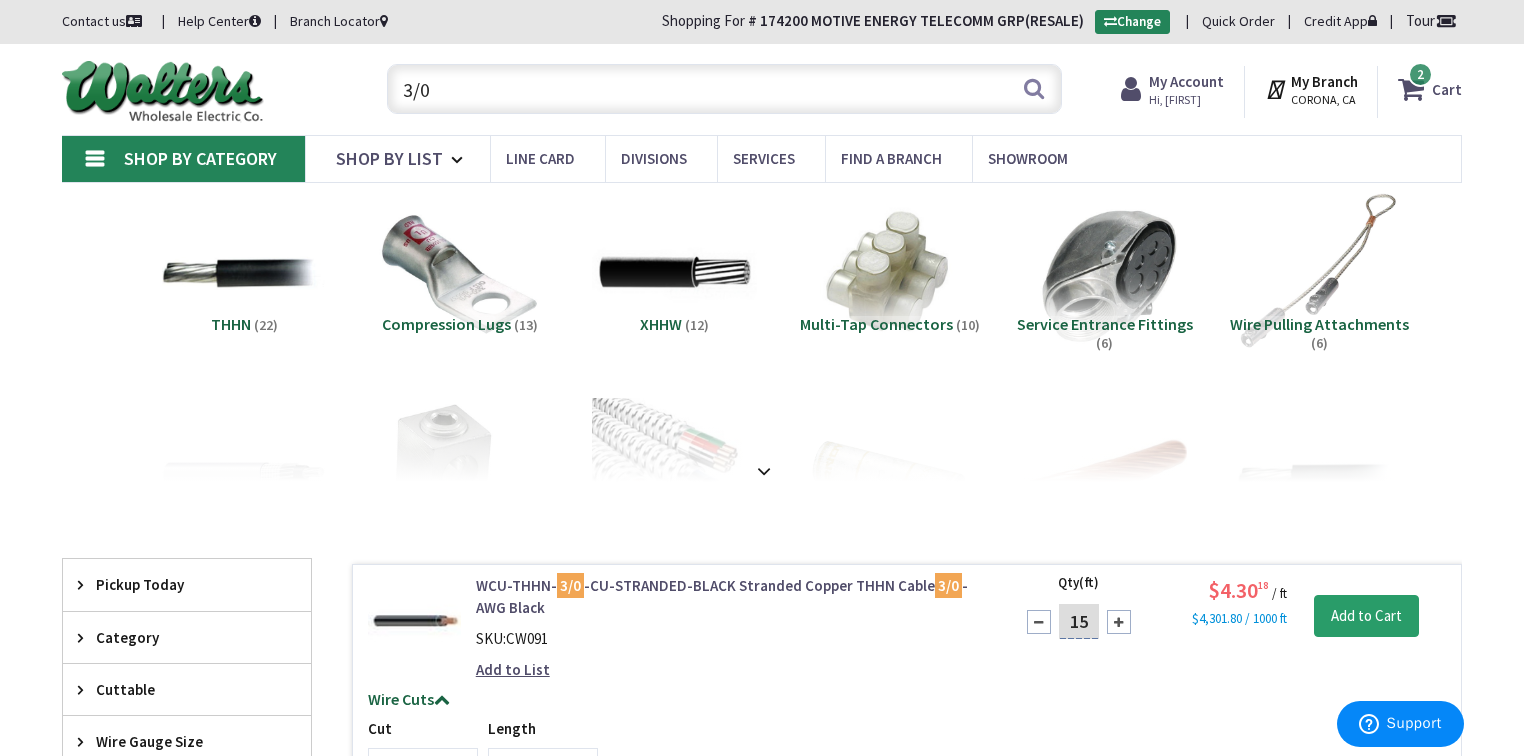 type on "15" 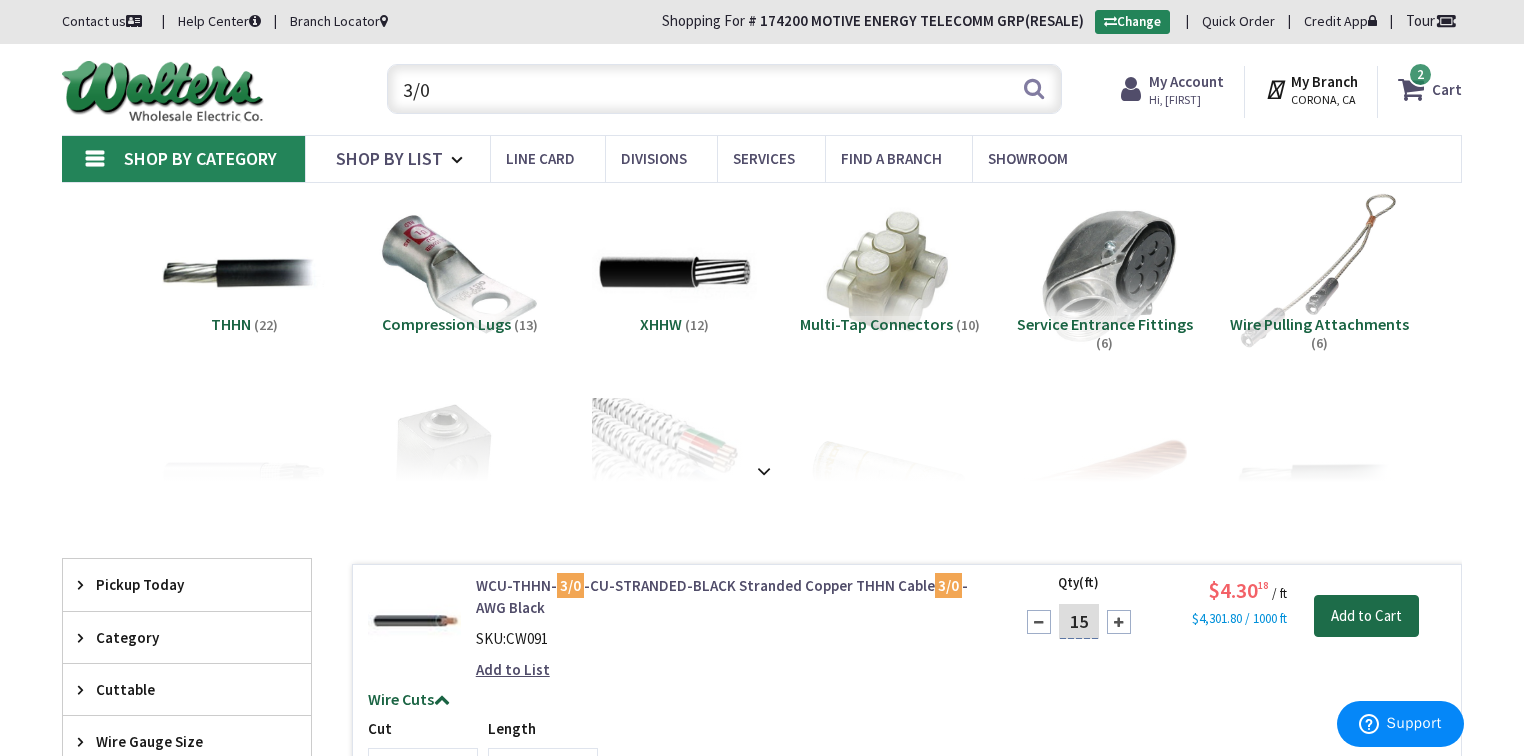 type on "15" 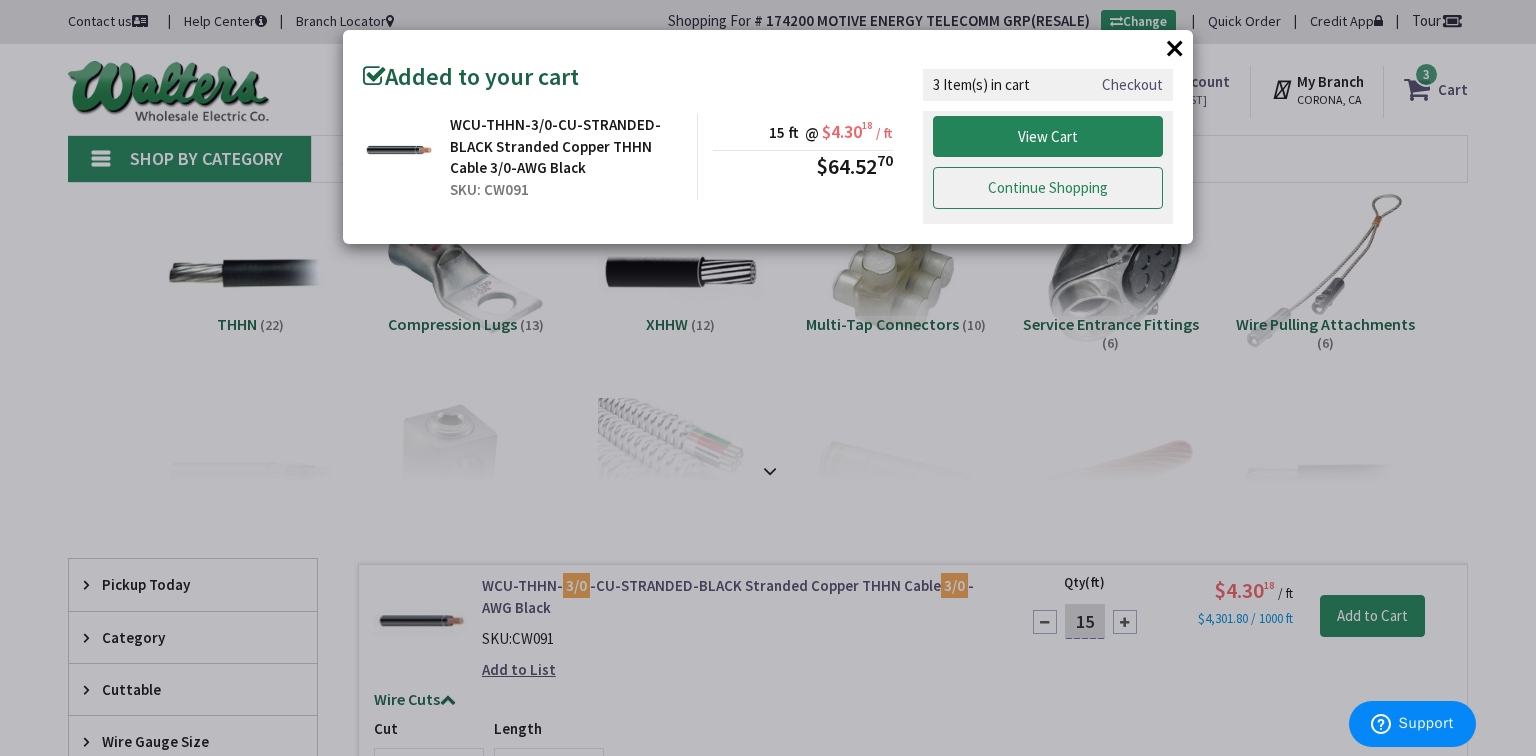 click on "Continue Shopping" at bounding box center [1048, 188] 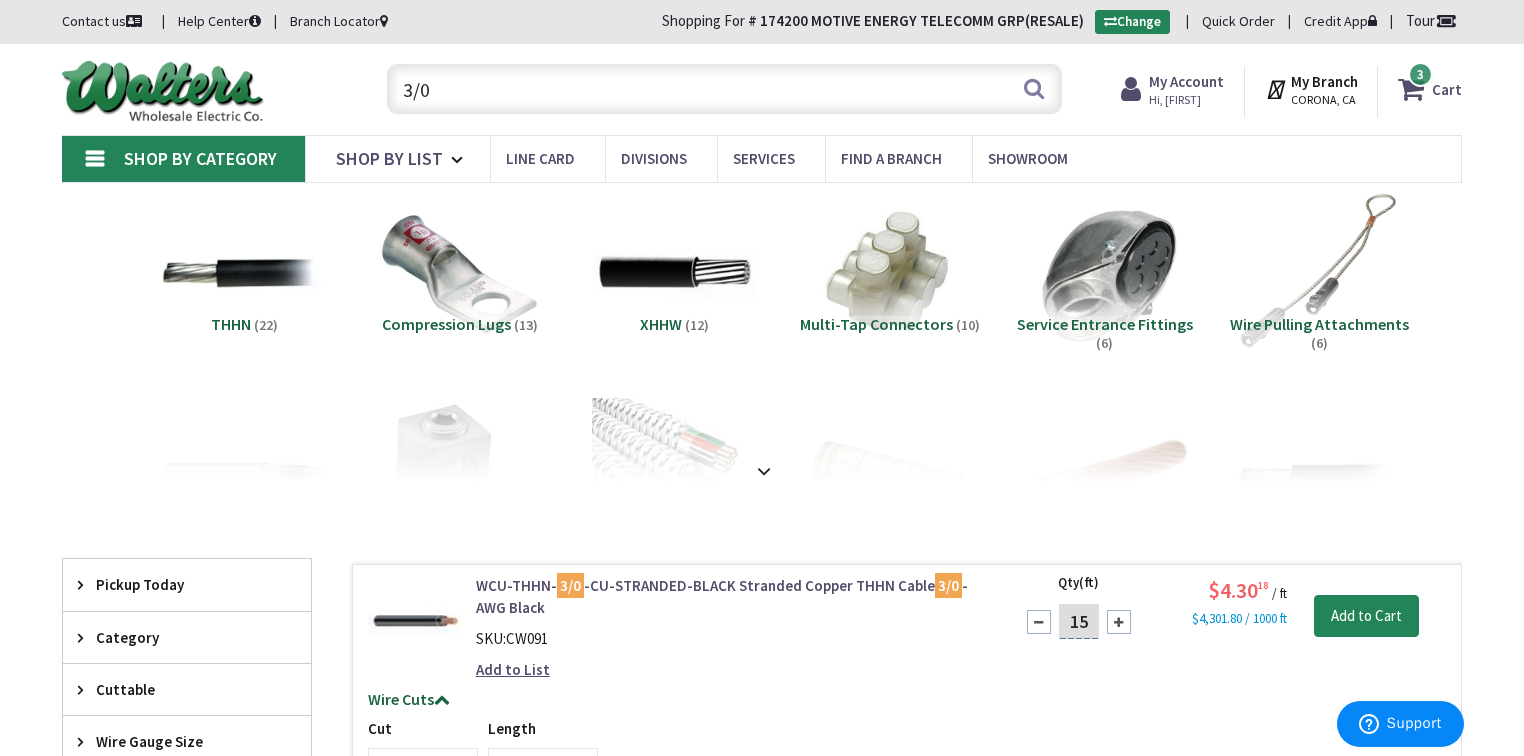 drag, startPoint x: 446, startPoint y: 92, endPoint x: 392, endPoint y: 91, distance: 54.00926 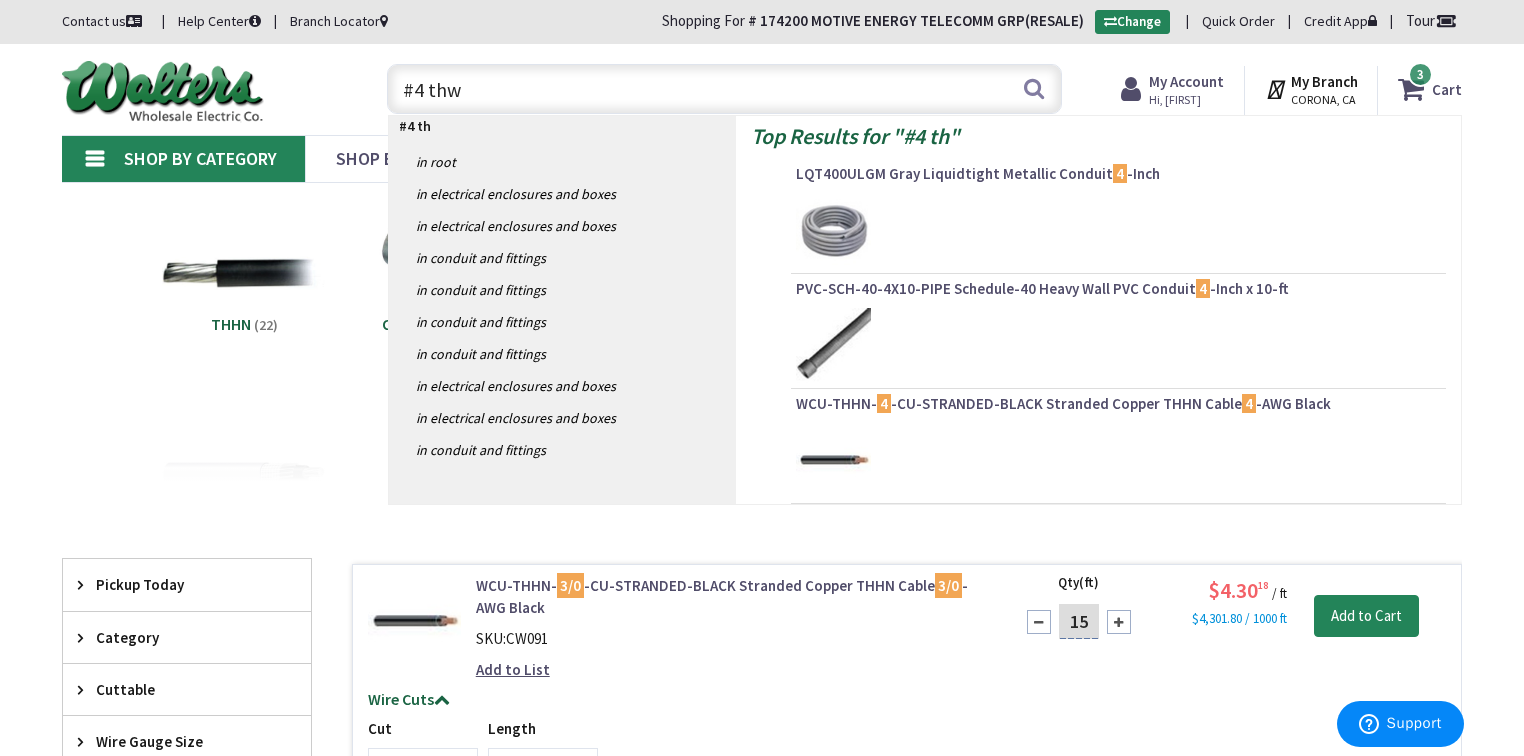 type on "#4 thwn" 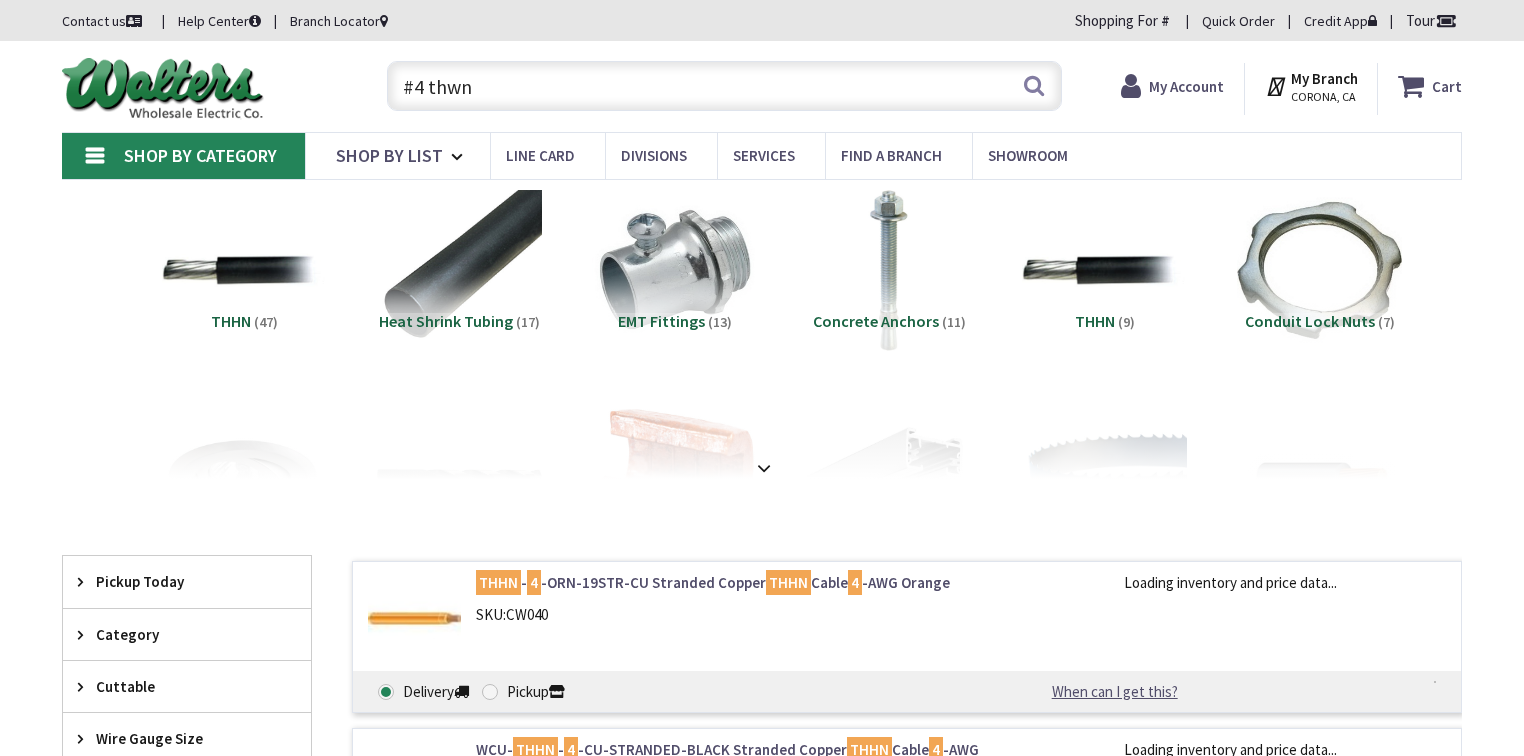 scroll, scrollTop: 0, scrollLeft: 0, axis: both 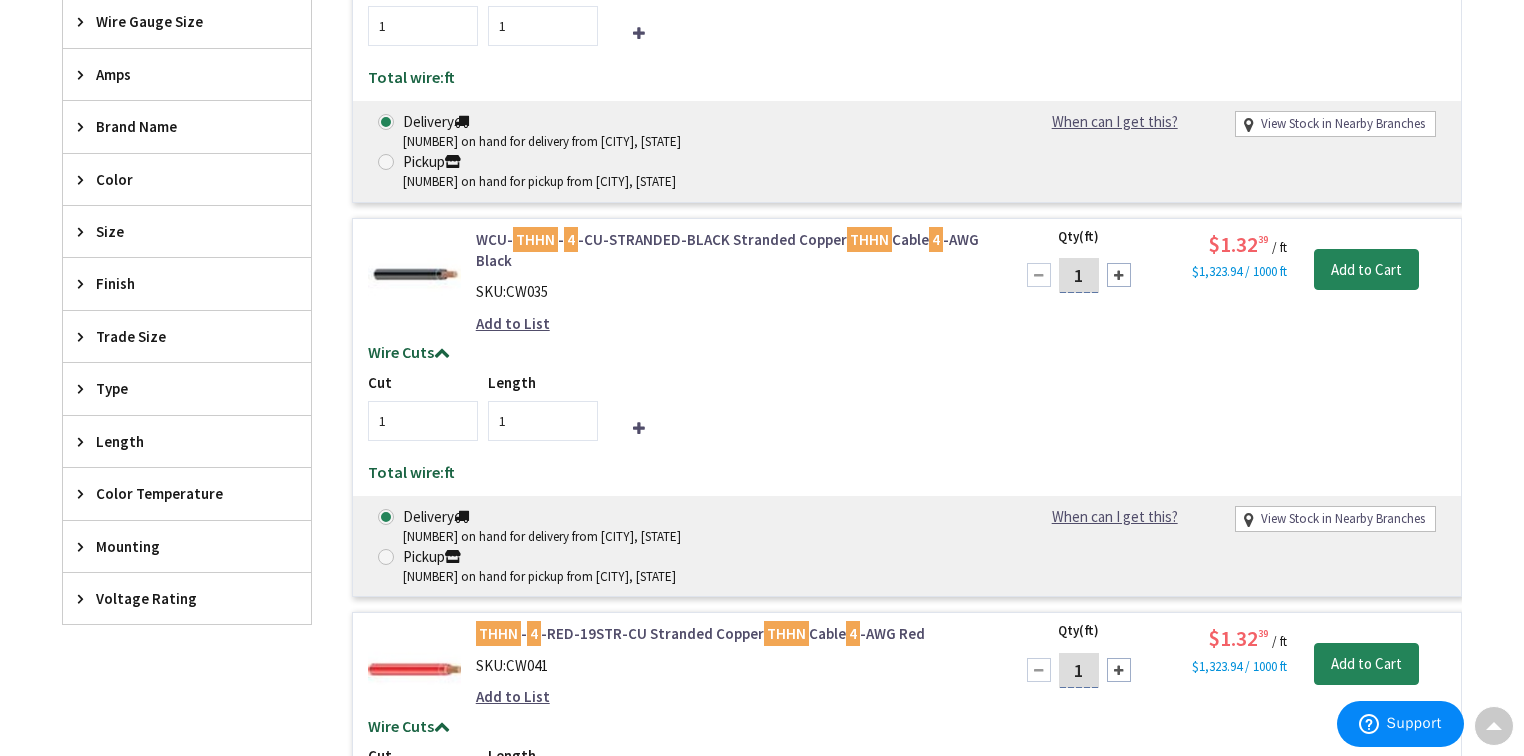 click on "Color" at bounding box center (177, 179) 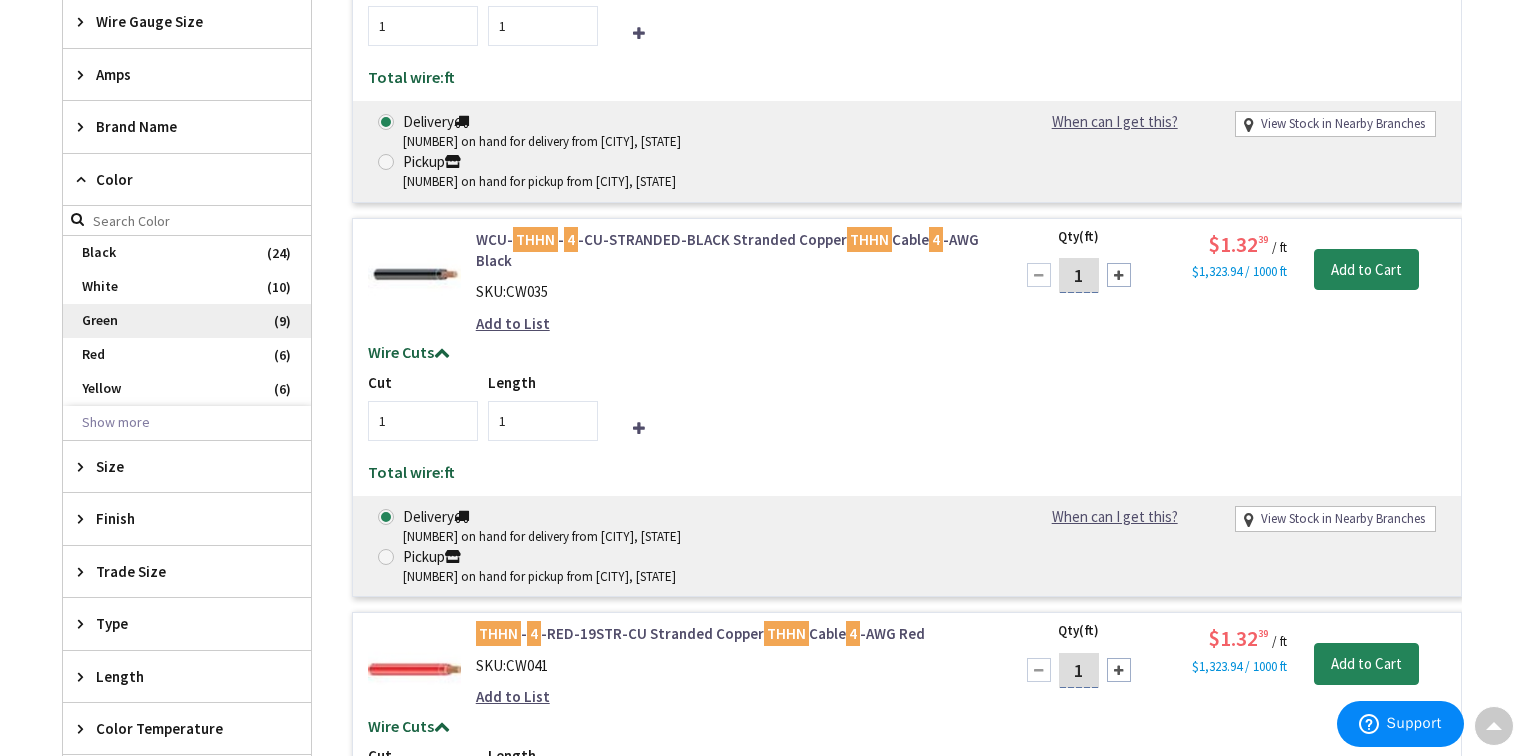 click on "Green" at bounding box center [187, 321] 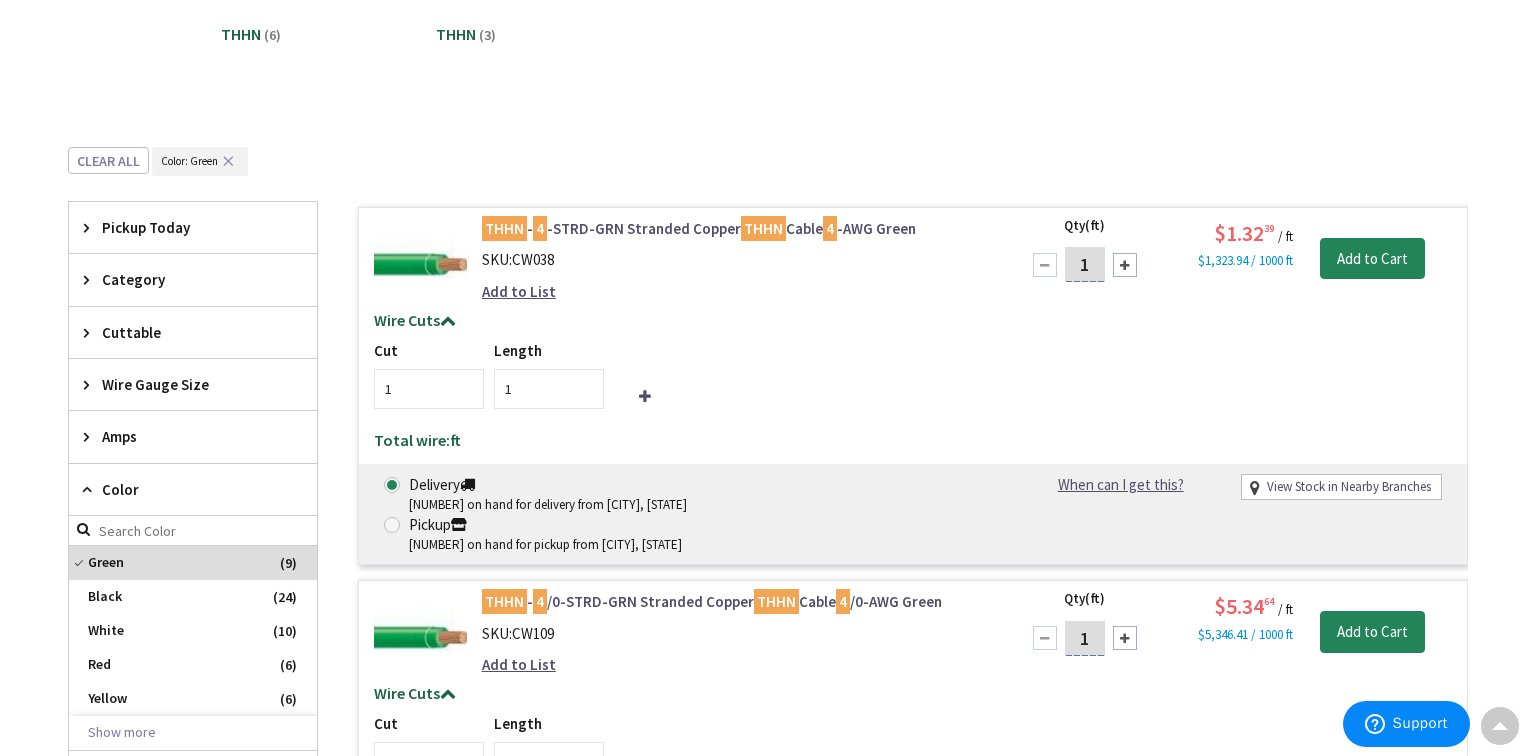 scroll, scrollTop: 332, scrollLeft: 0, axis: vertical 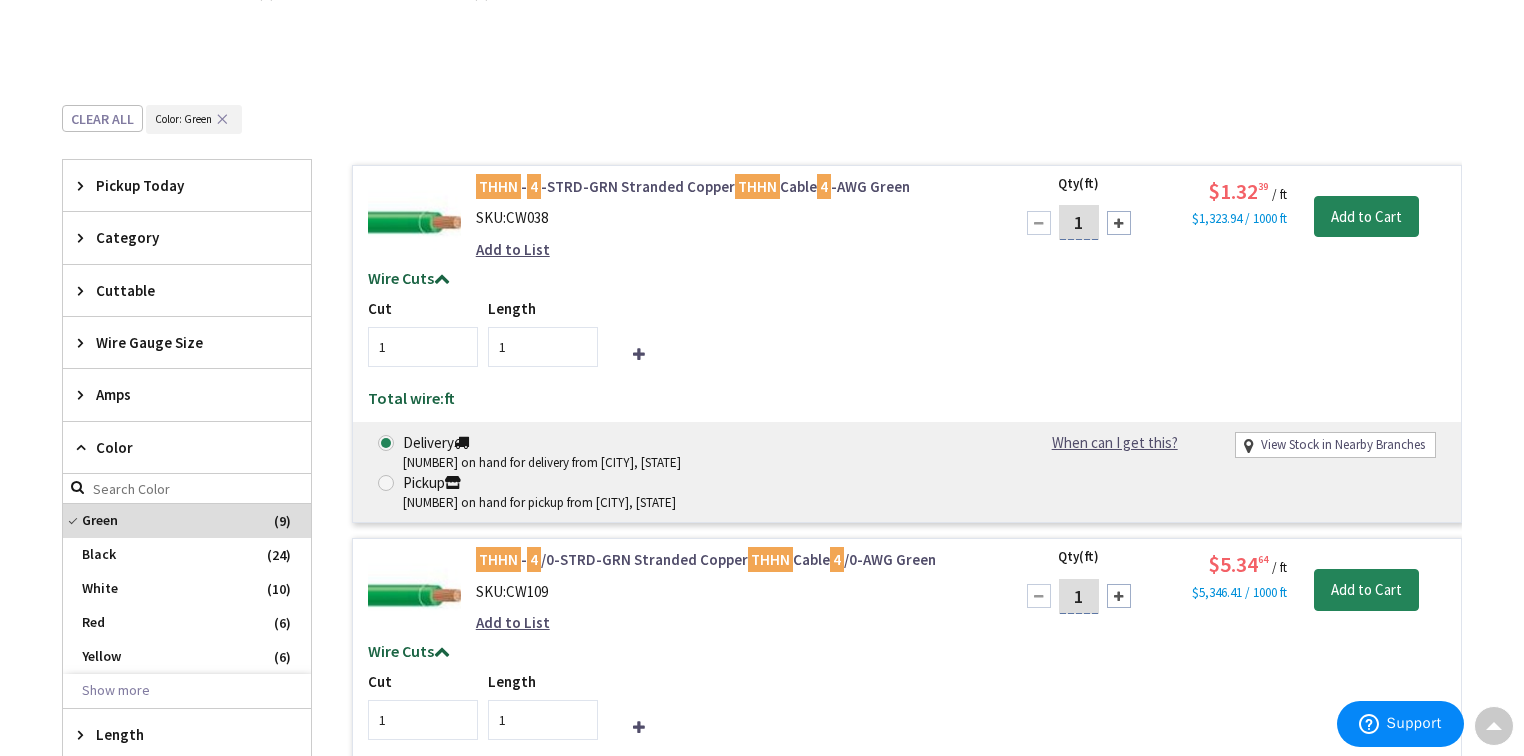 drag, startPoint x: 1080, startPoint y: 224, endPoint x: 1050, endPoint y: 224, distance: 30 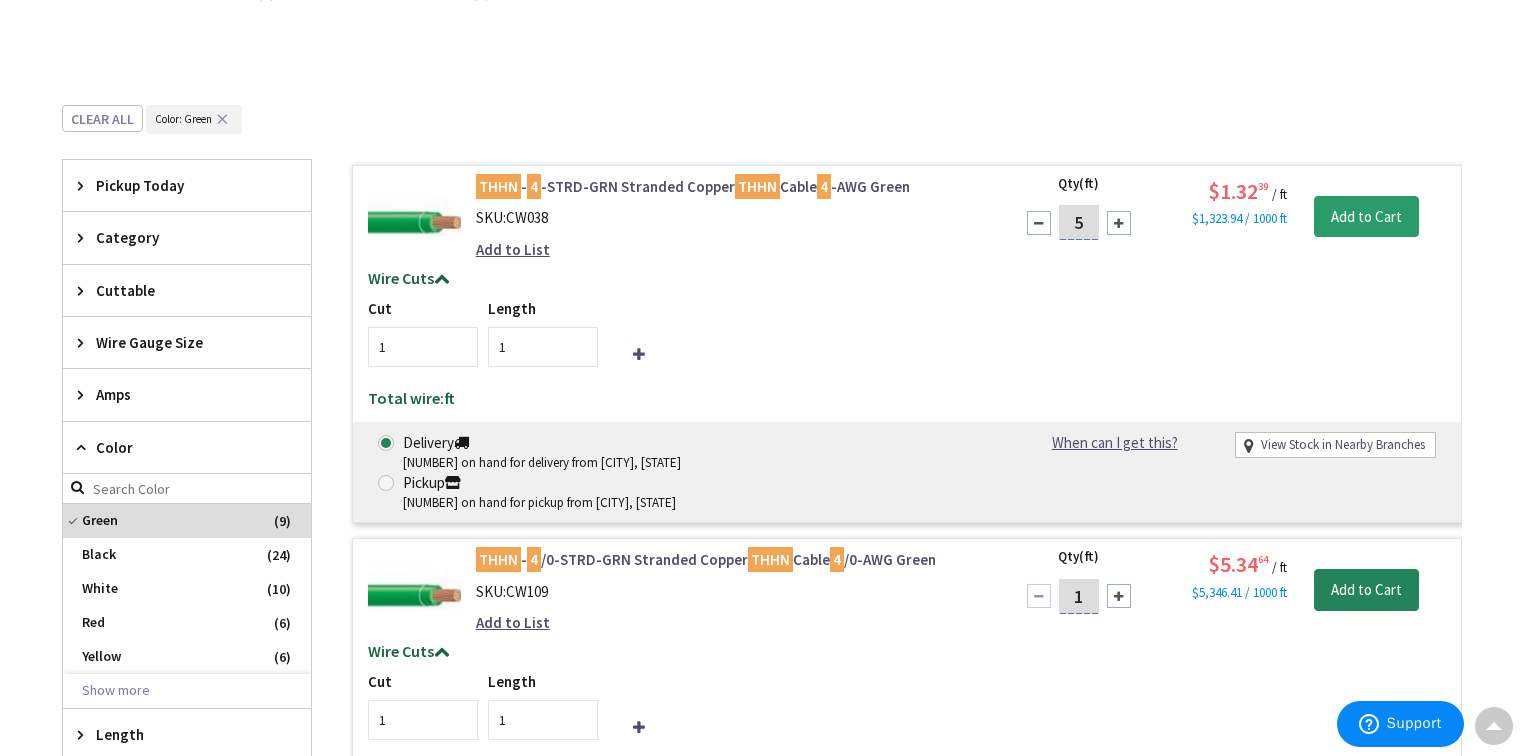 type on "5" 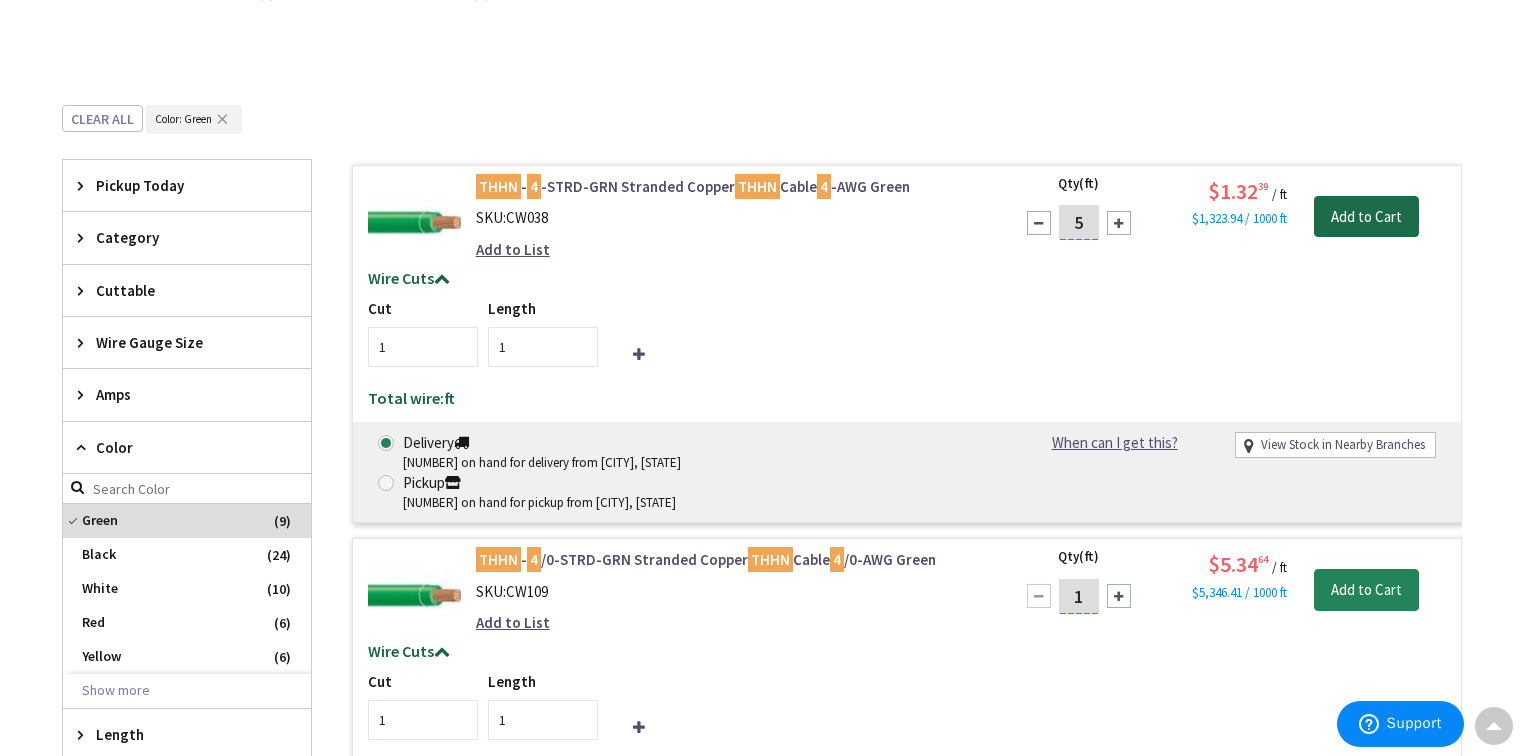 type on "5" 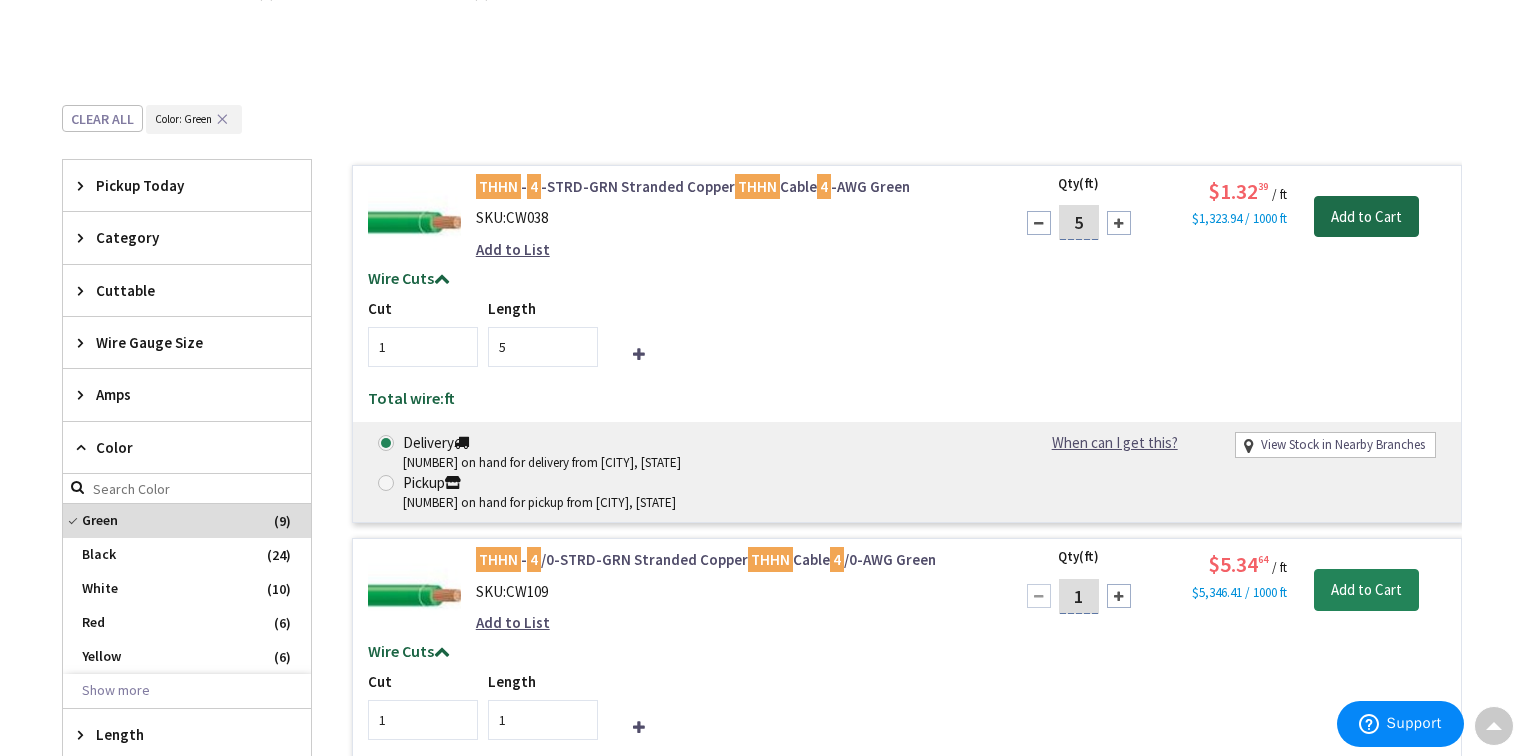 click on "Add to Cart" at bounding box center (1366, 217) 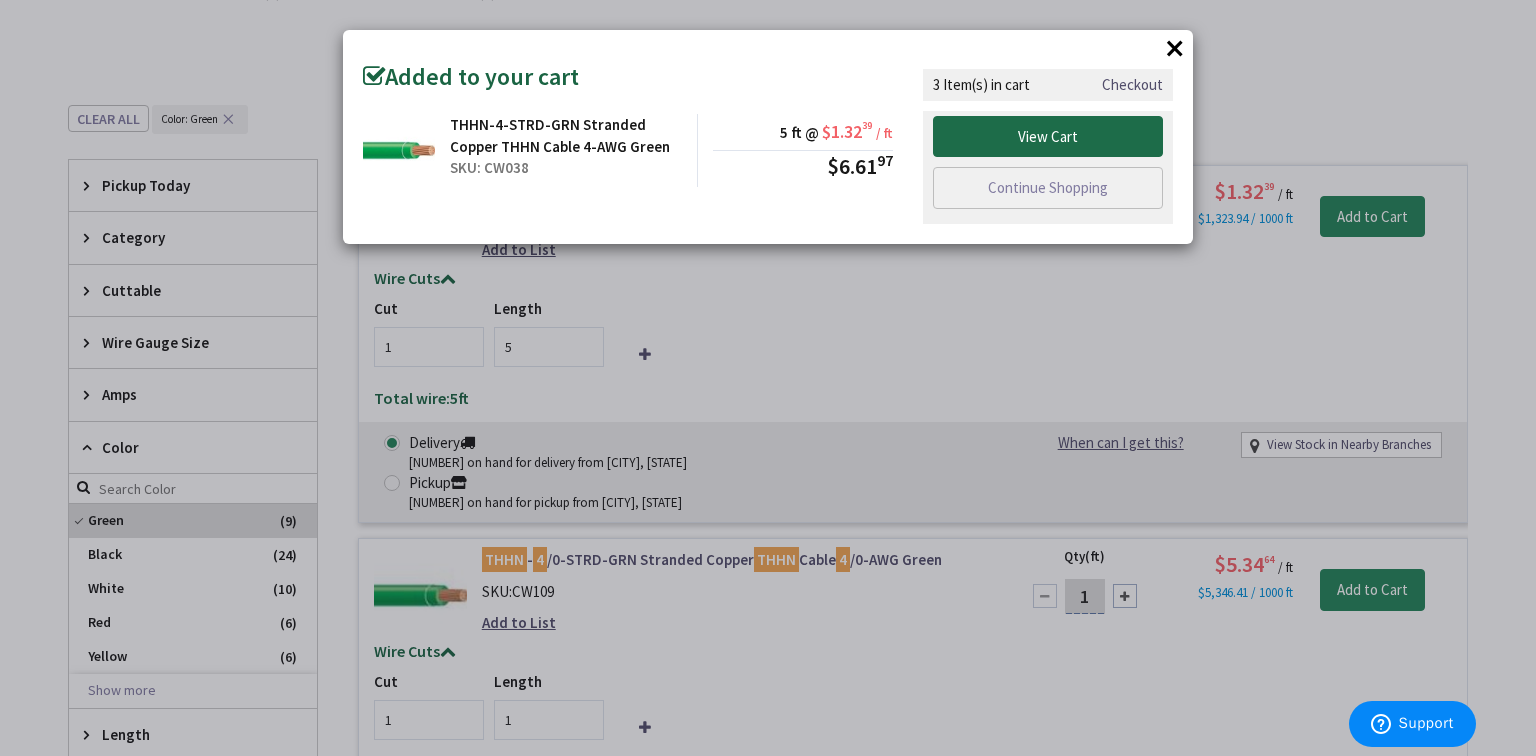 click on "View Cart" at bounding box center (1048, 137) 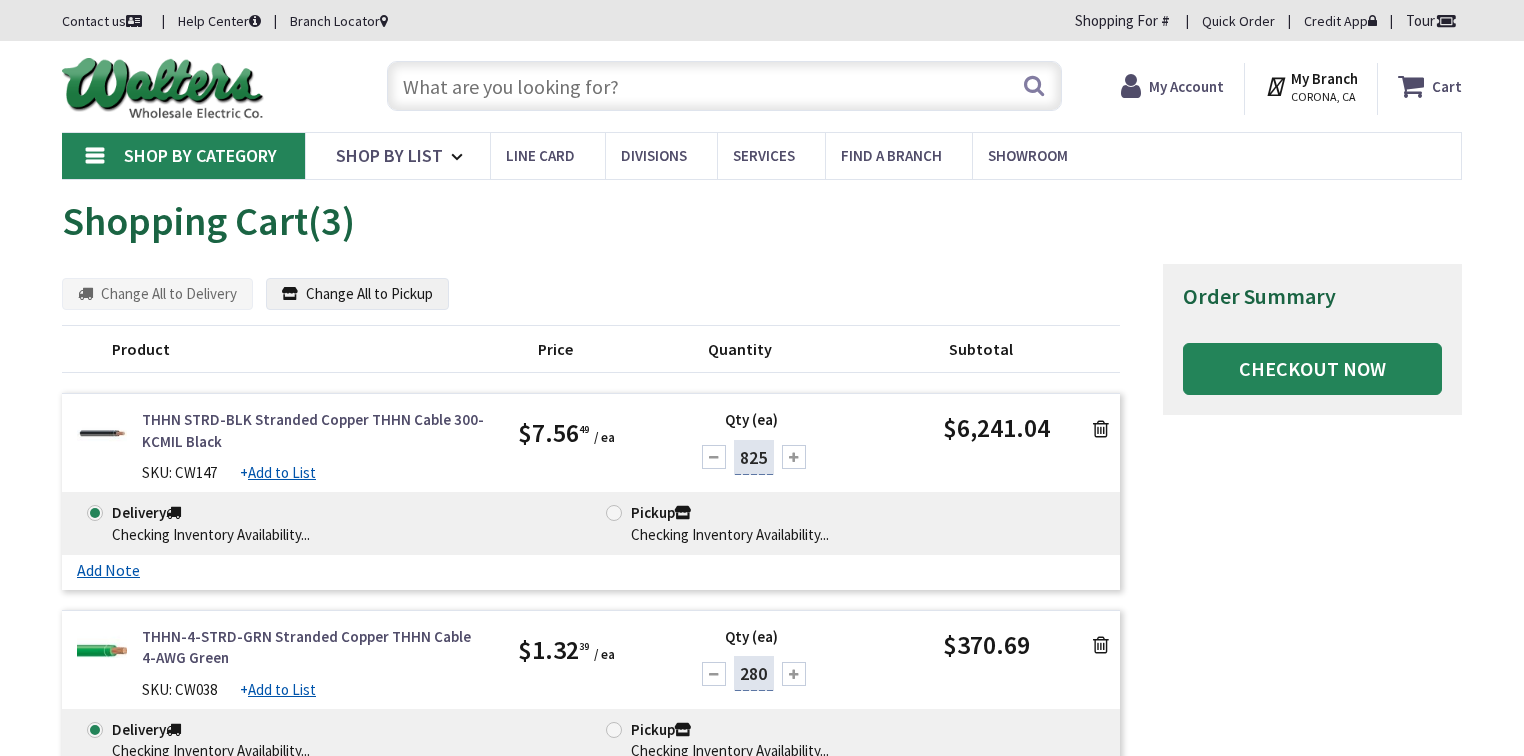 scroll, scrollTop: 0, scrollLeft: 0, axis: both 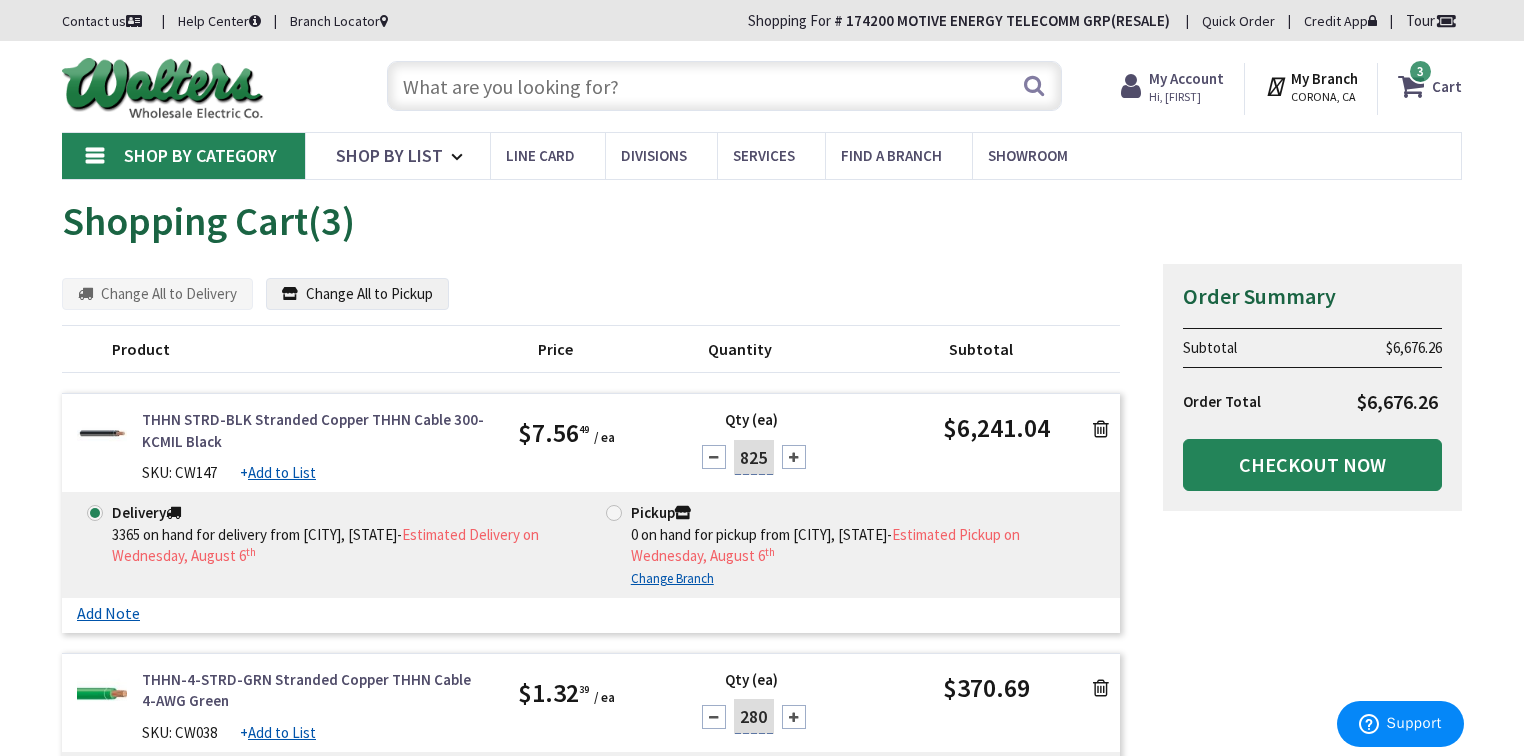 click at bounding box center [1101, 429] 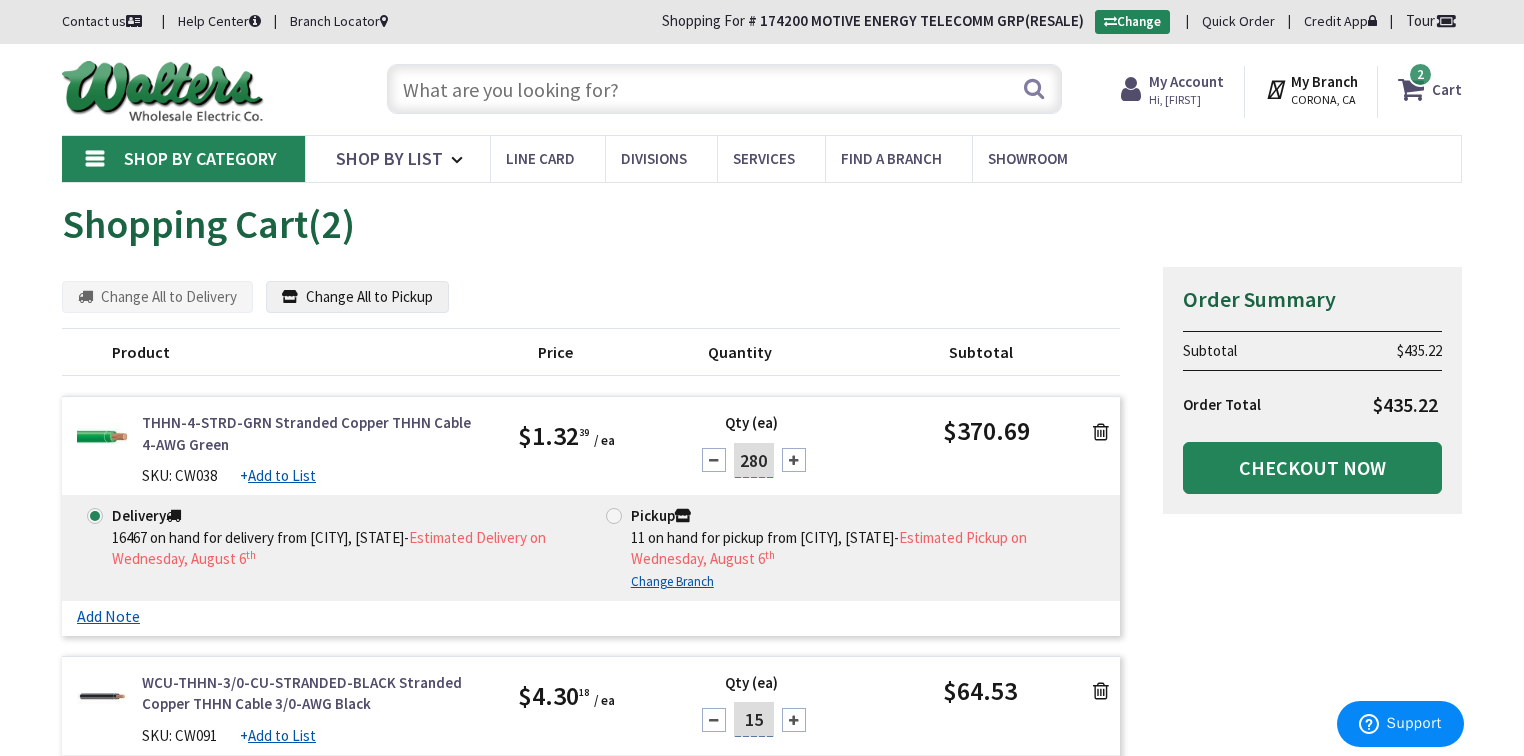 click on "280" at bounding box center [754, 460] 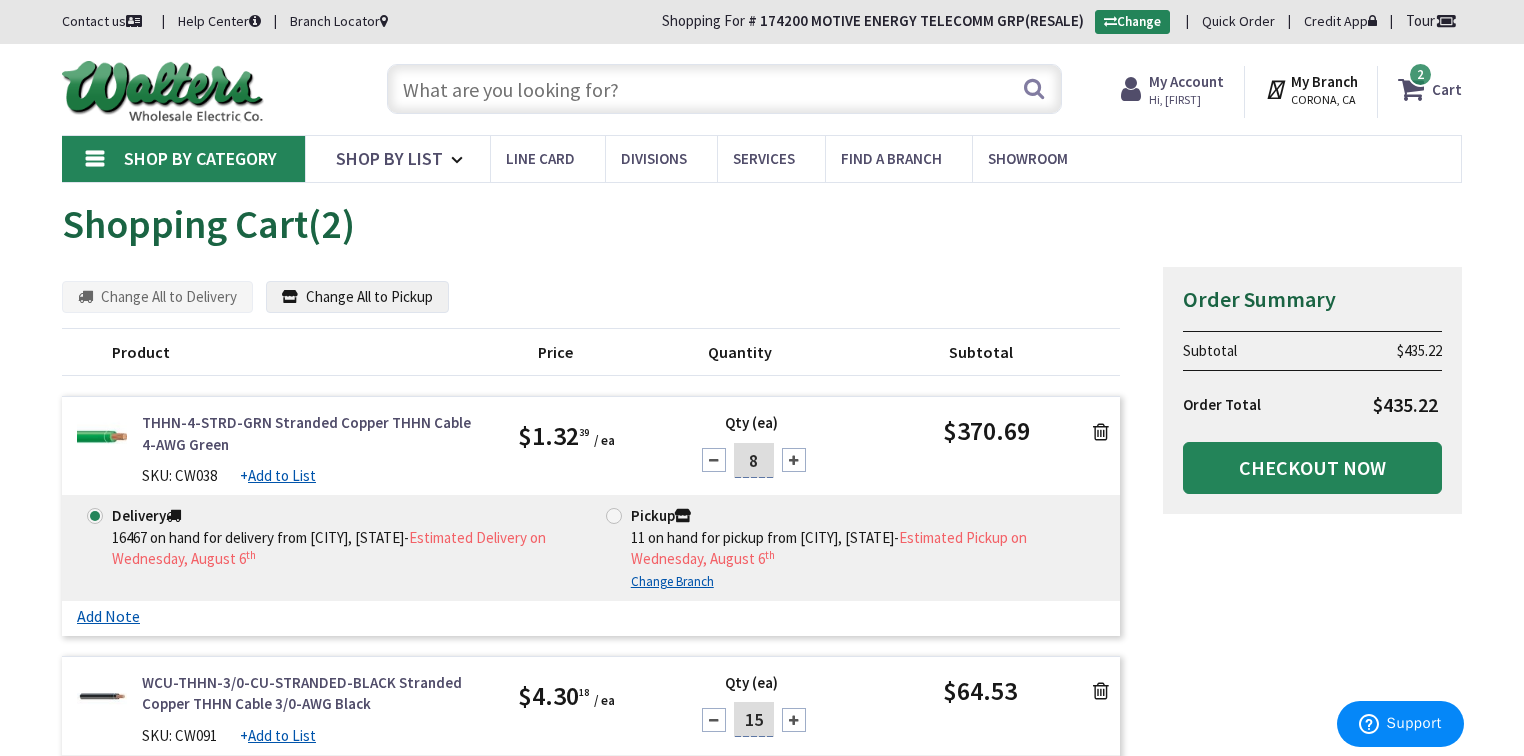 type on "8" 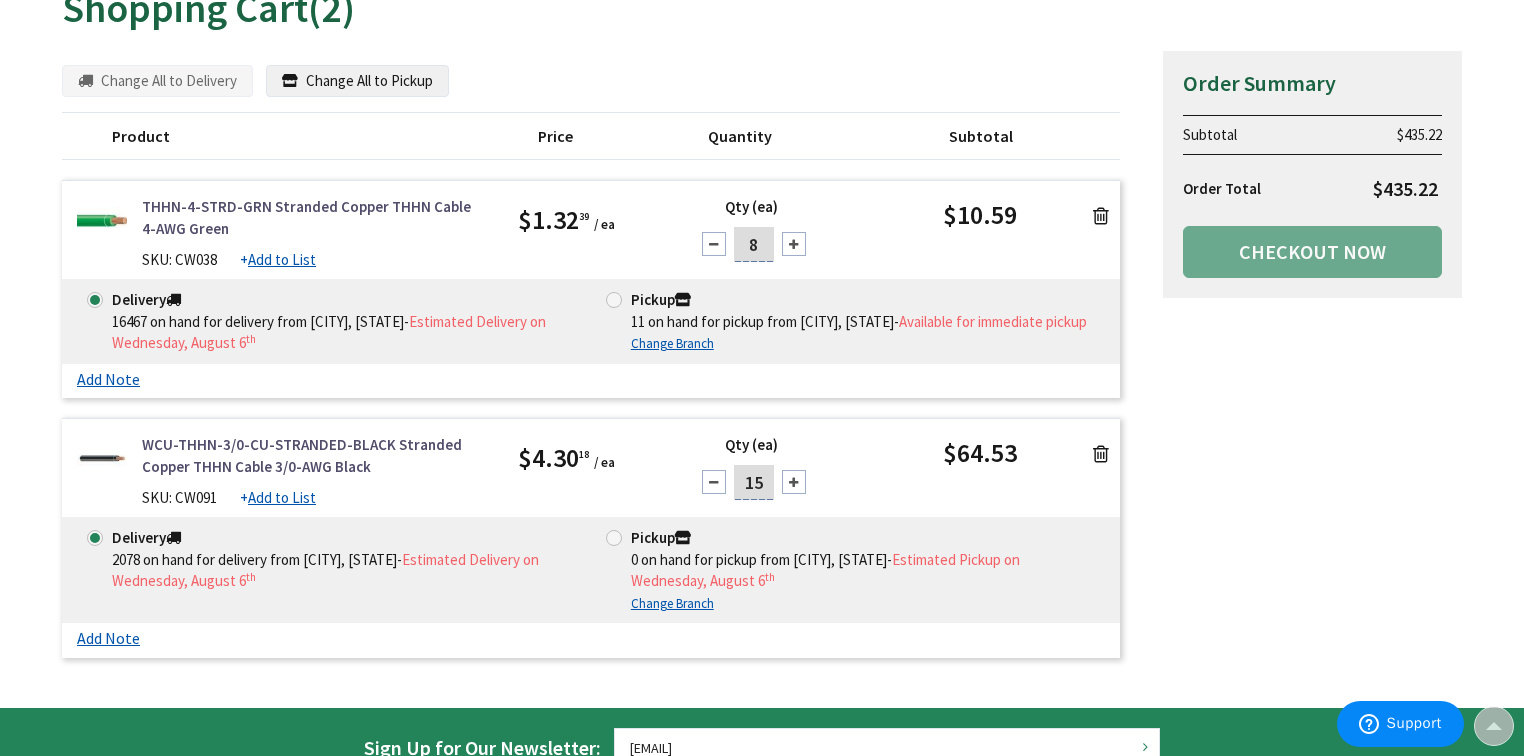 scroll, scrollTop: 240, scrollLeft: 0, axis: vertical 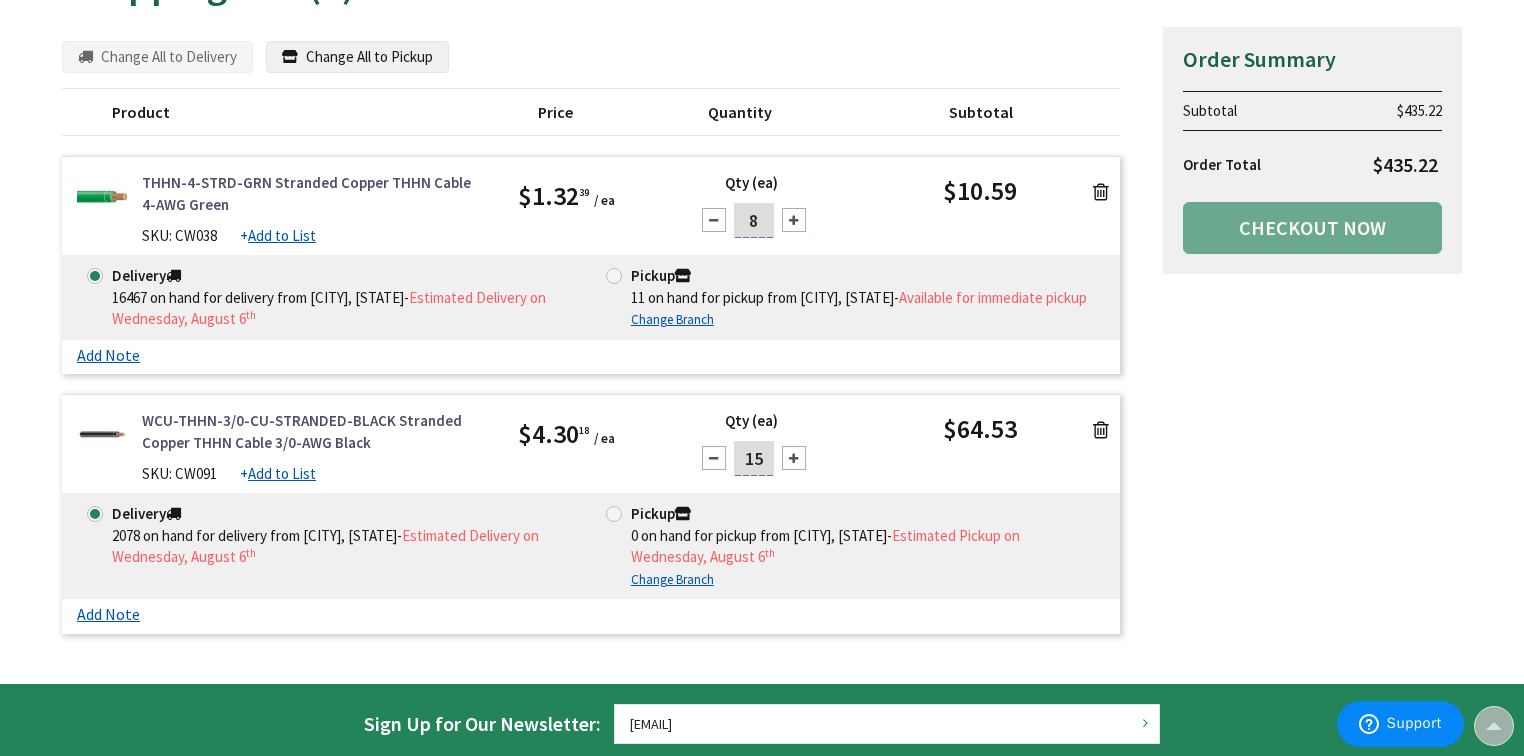 drag, startPoint x: 768, startPoint y: 456, endPoint x: 728, endPoint y: 457, distance: 40.012497 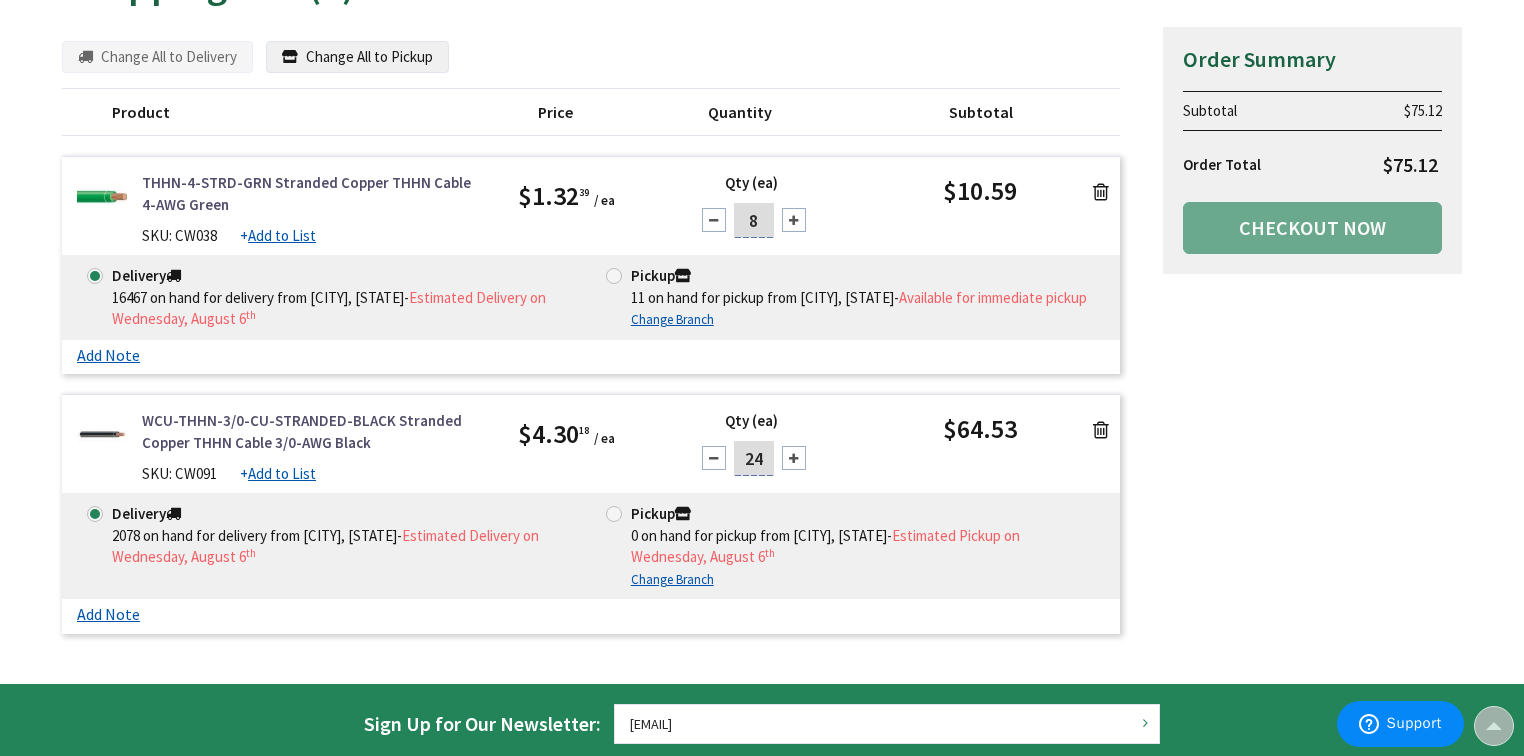 type on "24" 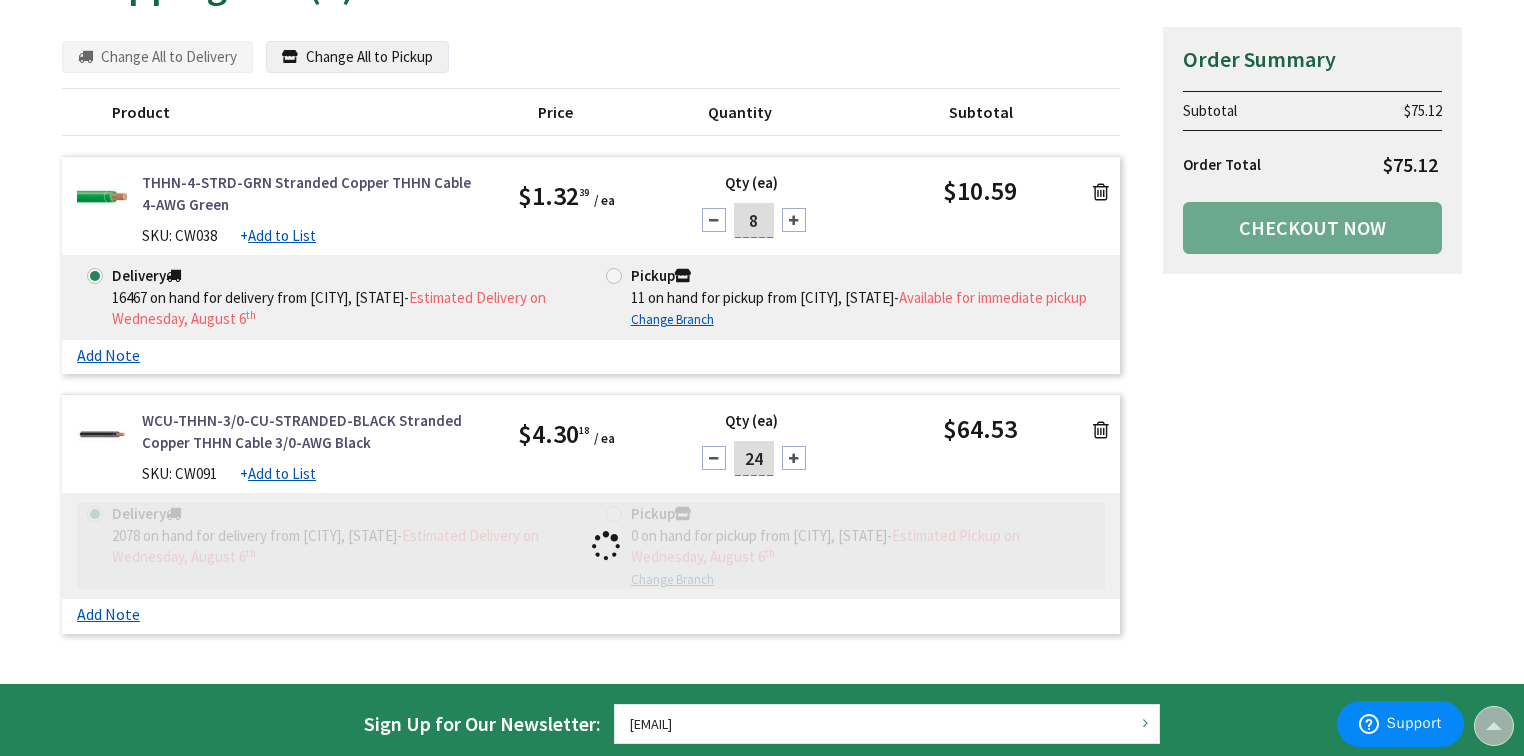 click on "Summary
Order Summary
Subtotal
$75.12
Order Total
$75.12
Checkout Now
Some items in your cart are not available and will cause your order to be held. Please review your cart items.
Some items in your cart are discontinued.
Product" at bounding box center (762, 335) 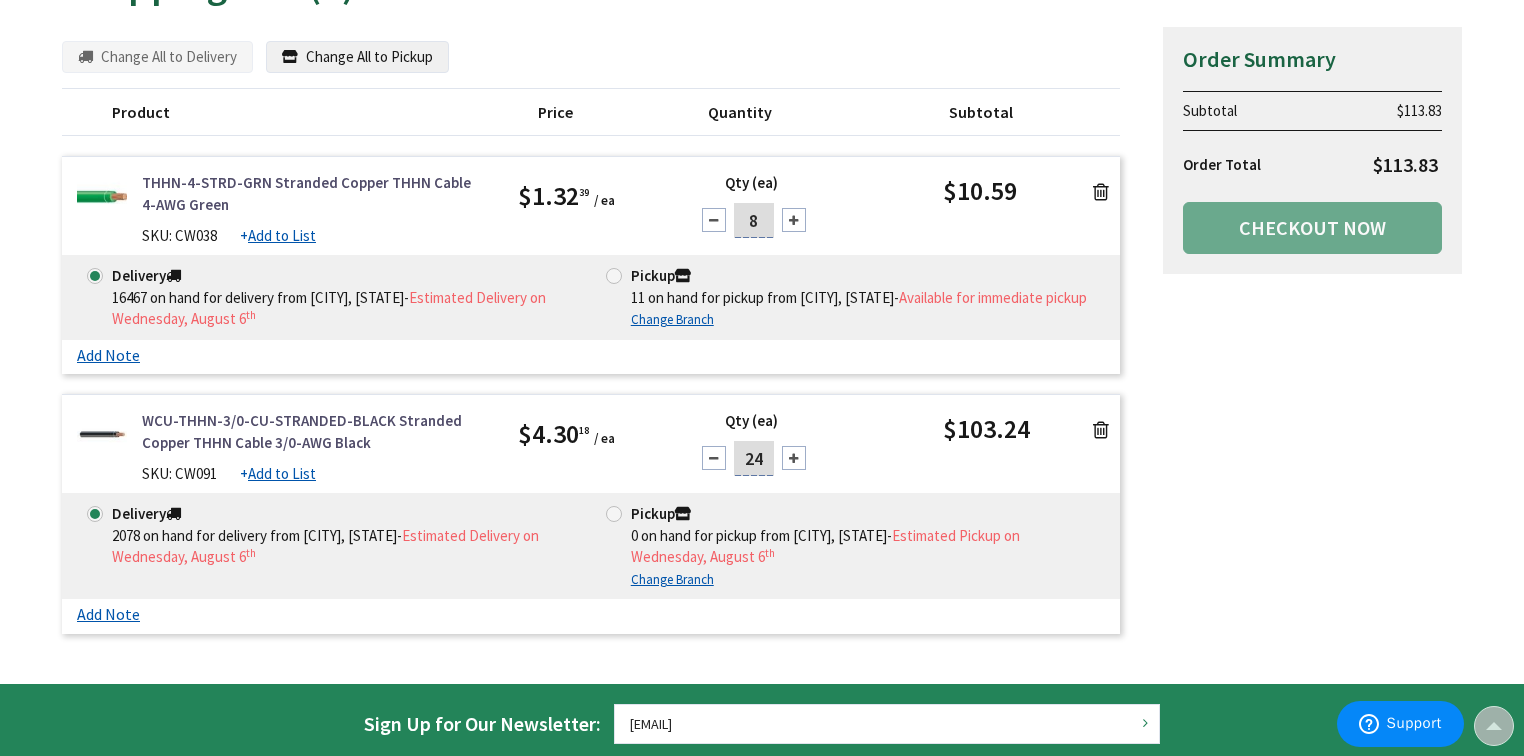 click on "Summary
Order Summary
Subtotal
$113.83
Order Total
$113.83
Checkout Now
Some items in your cart are not available and will cause your order to be held. Please review your cart items.
Some items in your cart are discontinued.
Product" at bounding box center (762, 335) 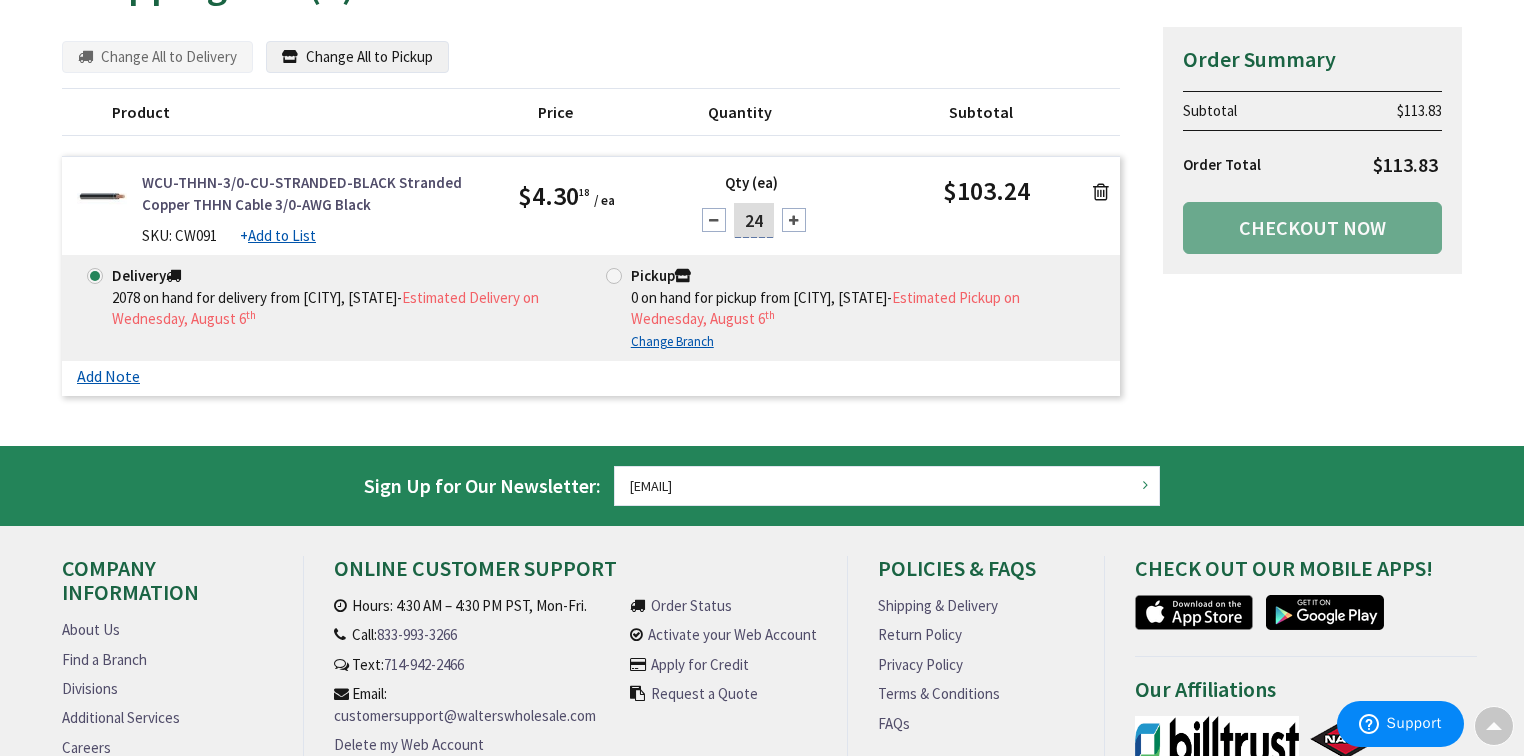 click at bounding box center [1101, 192] 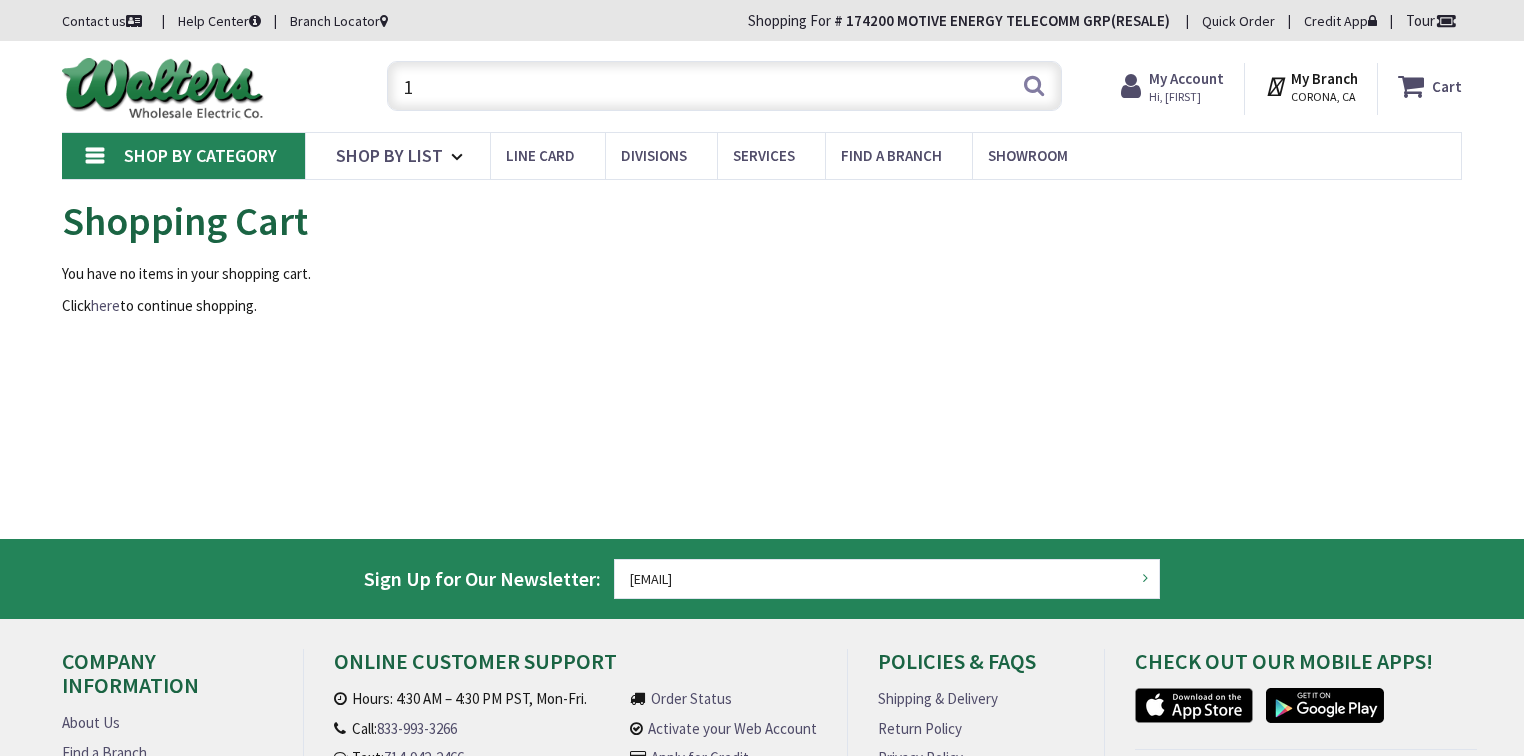 scroll, scrollTop: 0, scrollLeft: 0, axis: both 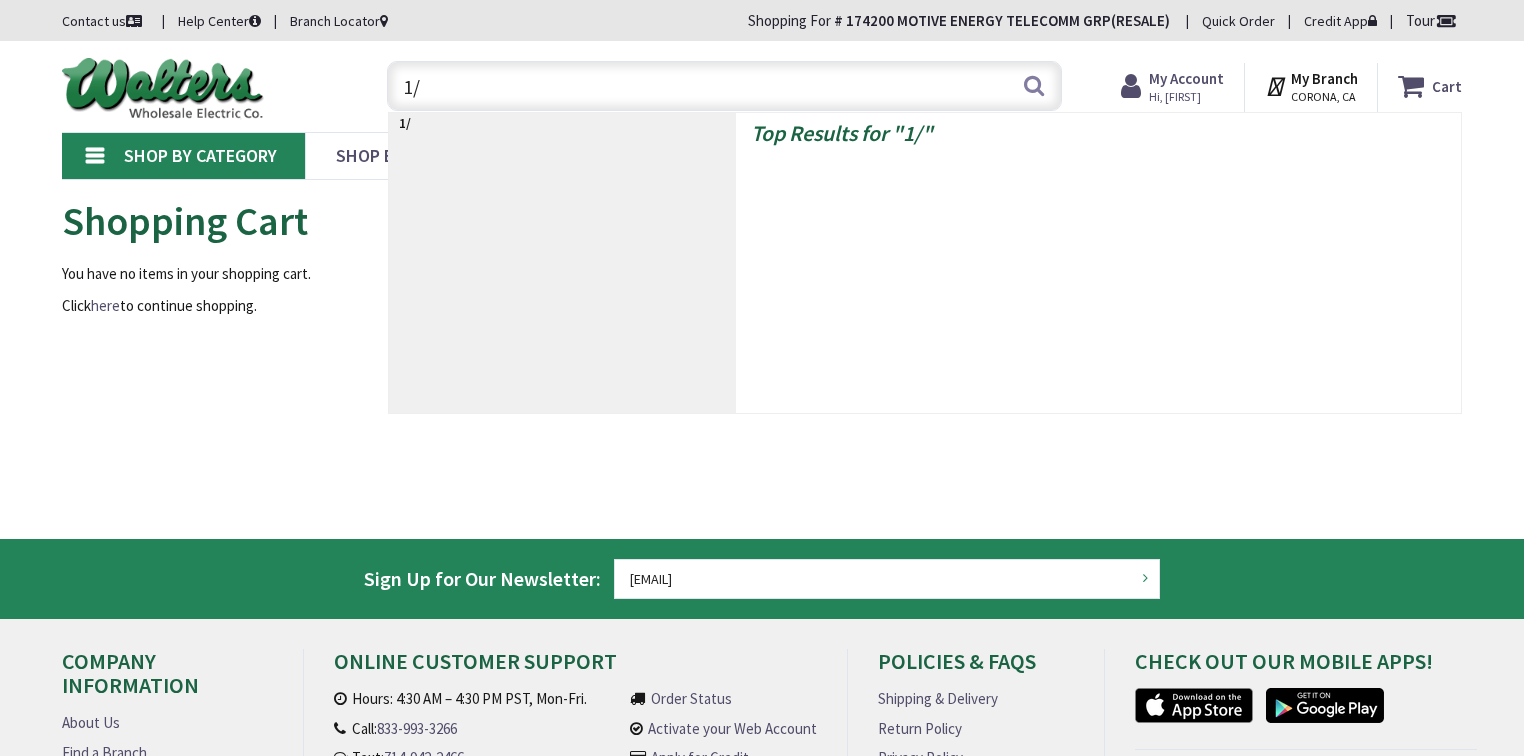 type on "1/0" 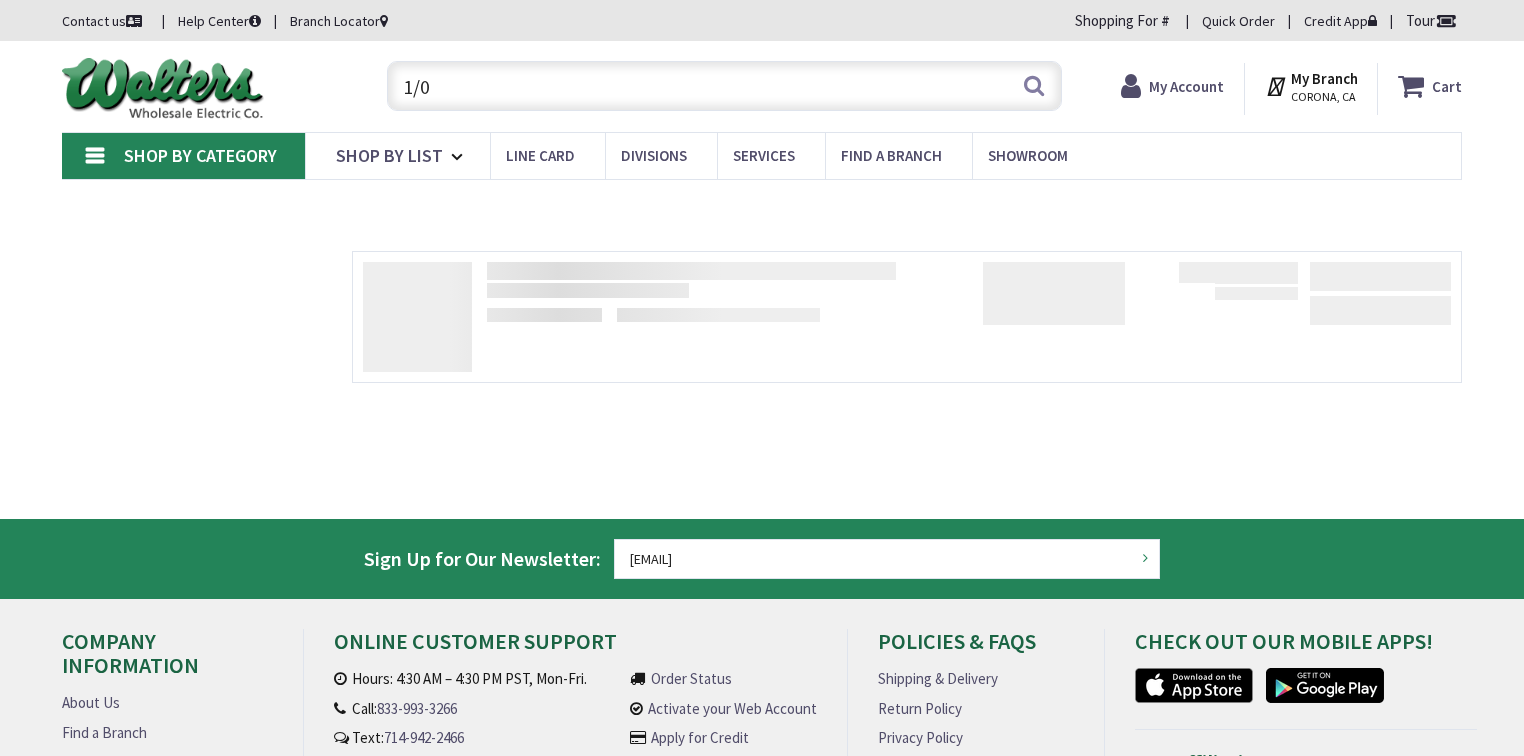 scroll, scrollTop: 0, scrollLeft: 0, axis: both 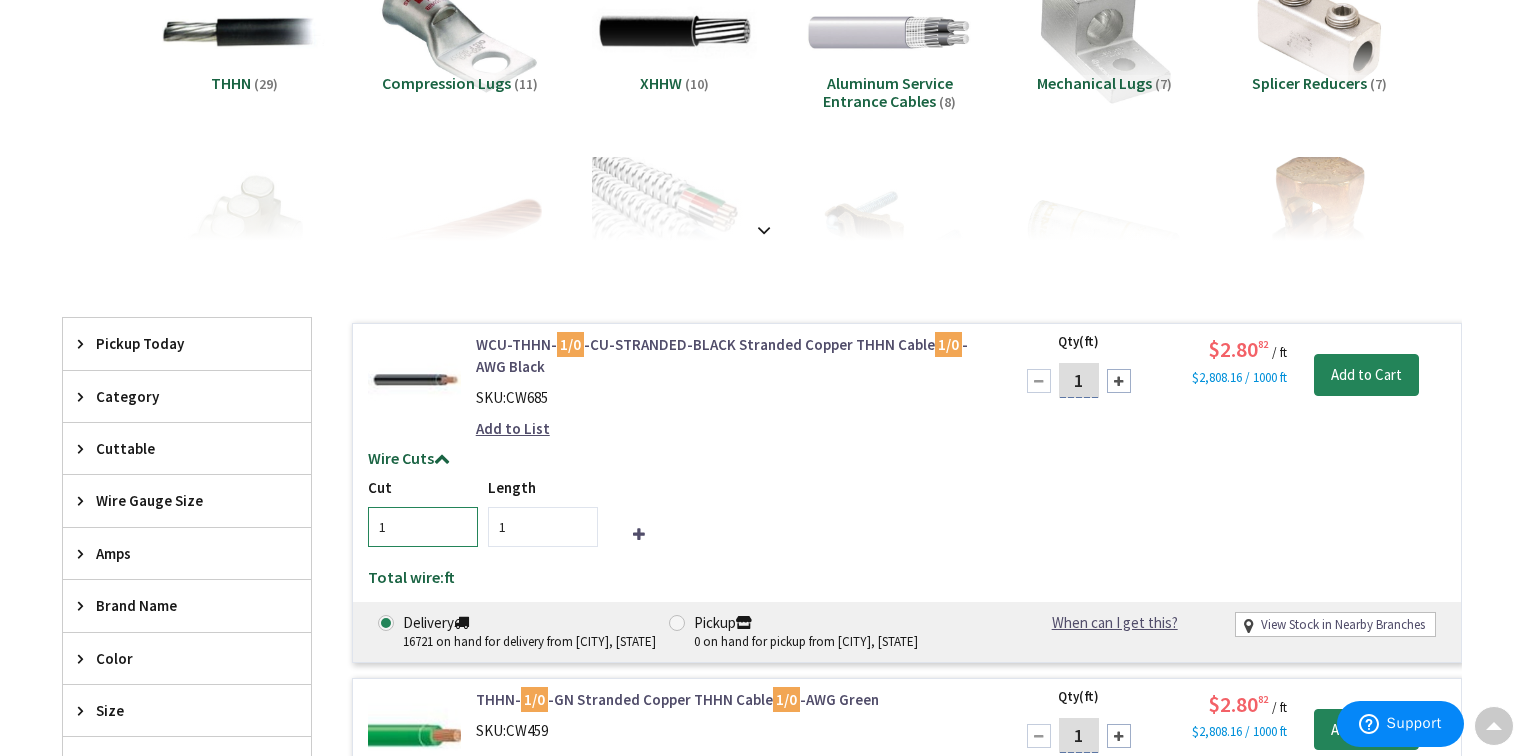 drag, startPoint x: 376, startPoint y: 528, endPoint x: 394, endPoint y: 536, distance: 19.697716 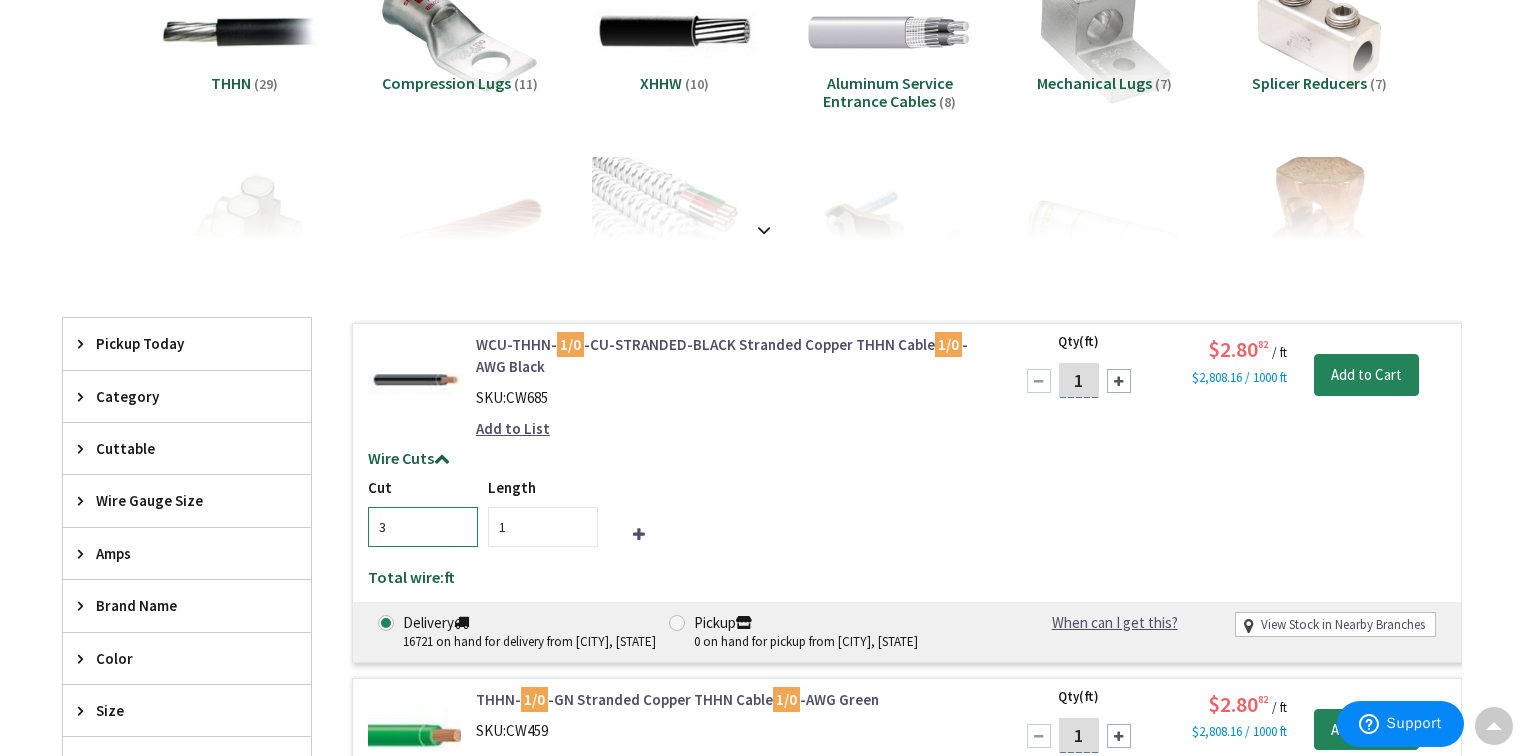 type on "3" 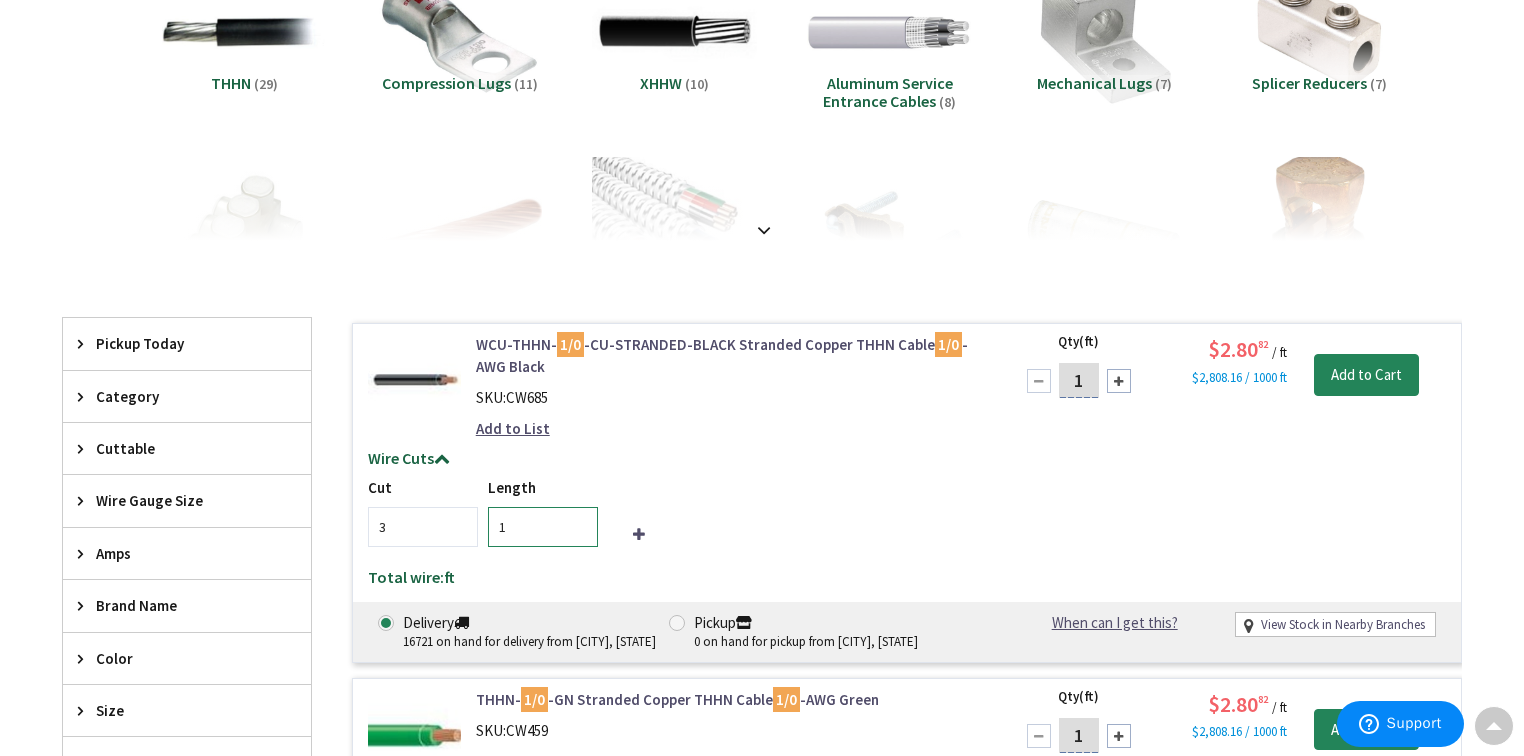 click on "1" at bounding box center (543, 527) 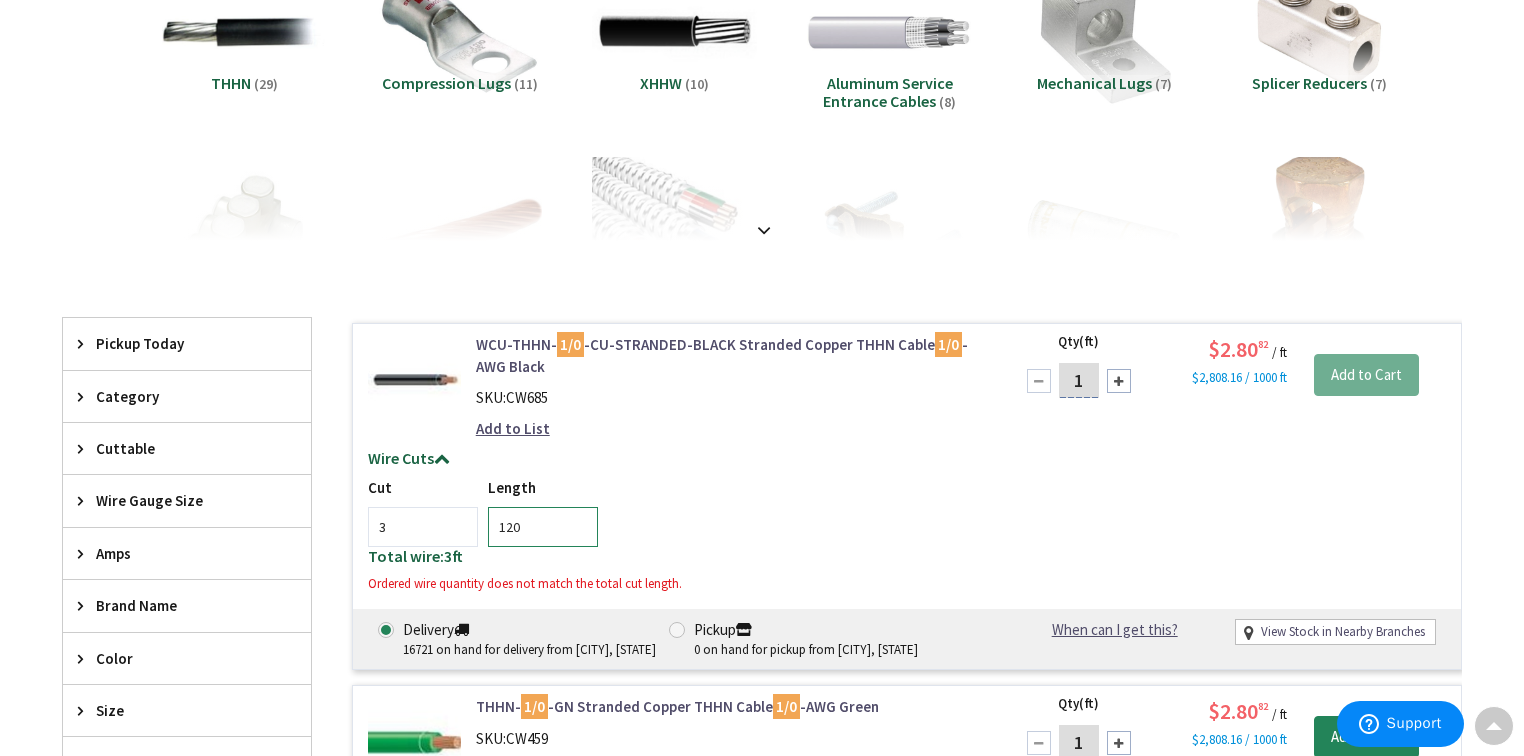 type on "120" 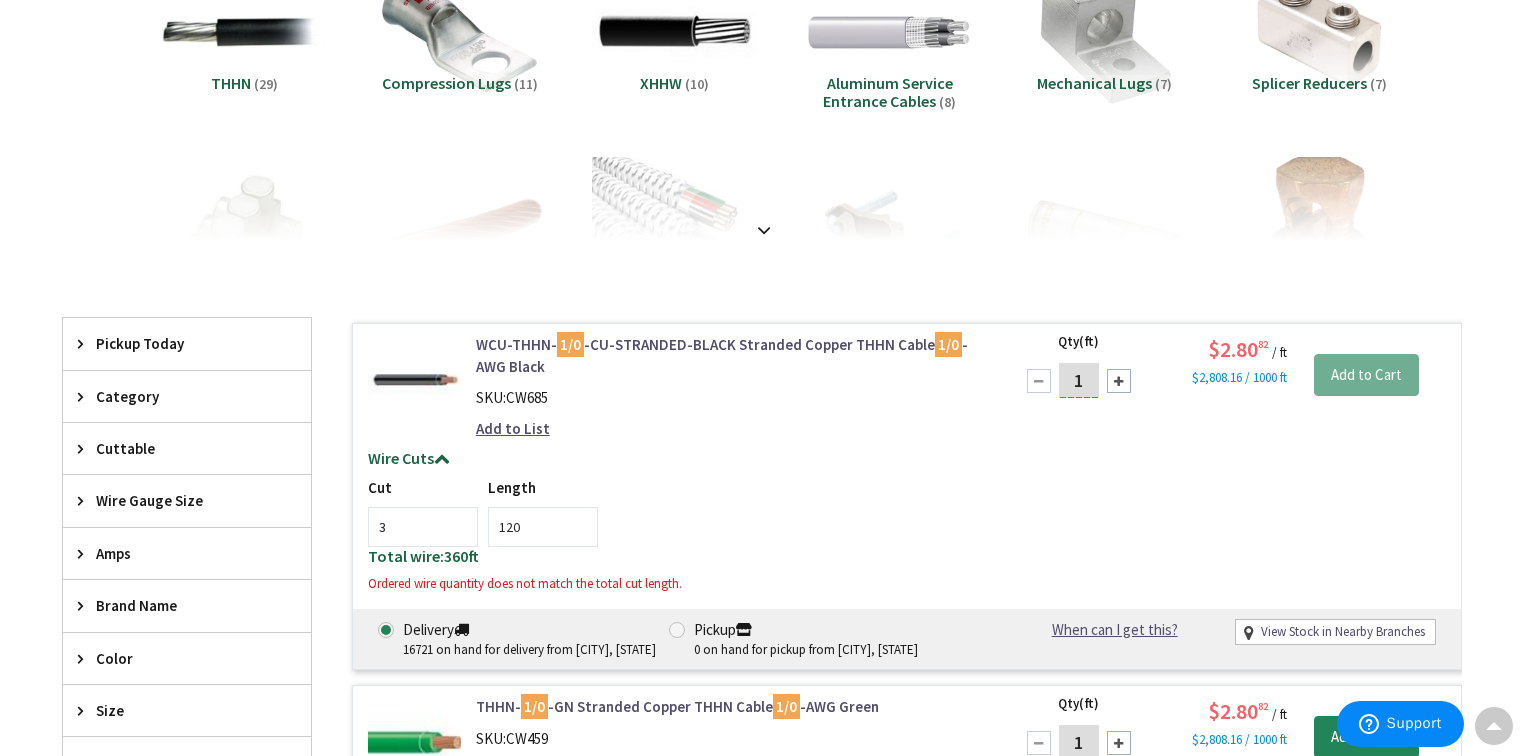 drag, startPoint x: 1090, startPoint y: 377, endPoint x: 1040, endPoint y: 380, distance: 50.08992 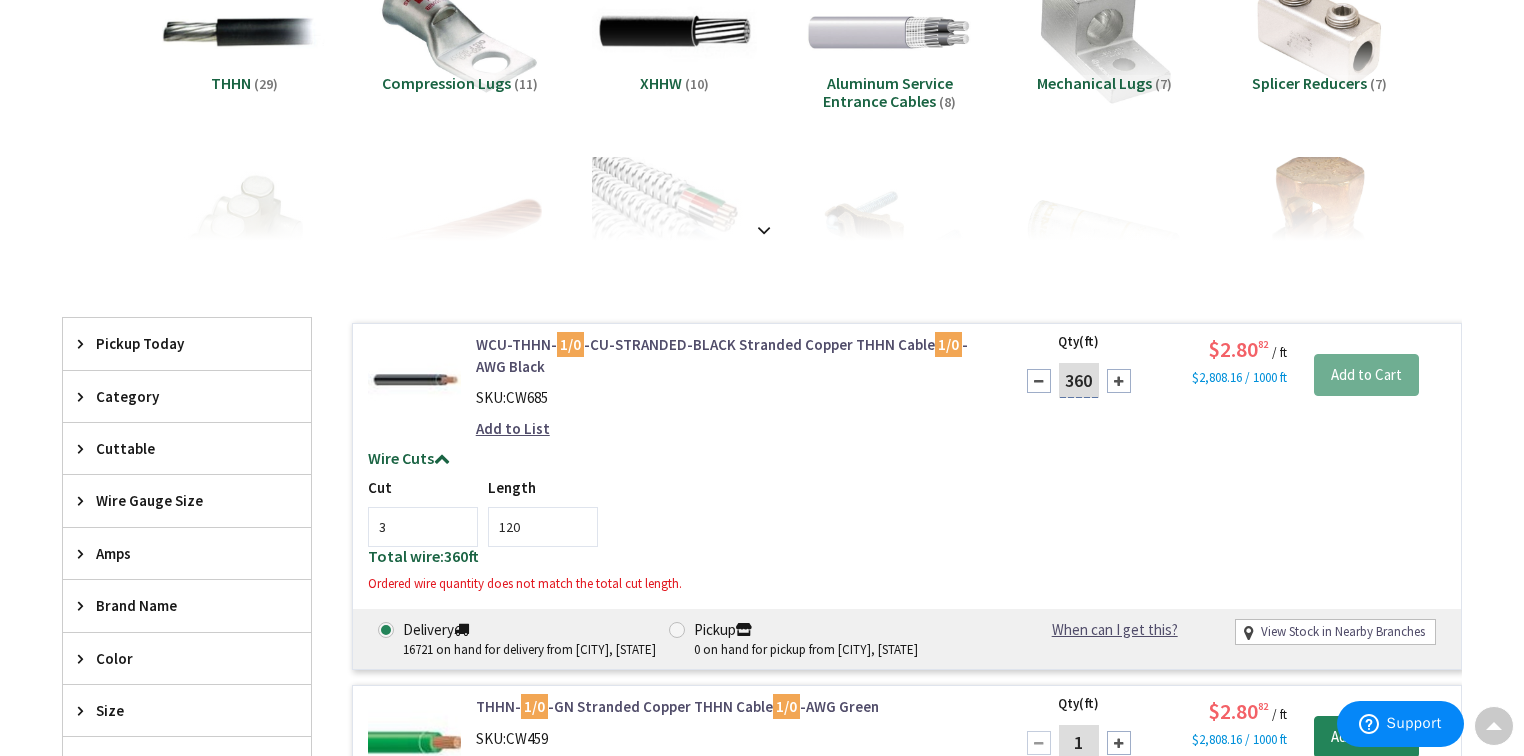 type on "360" 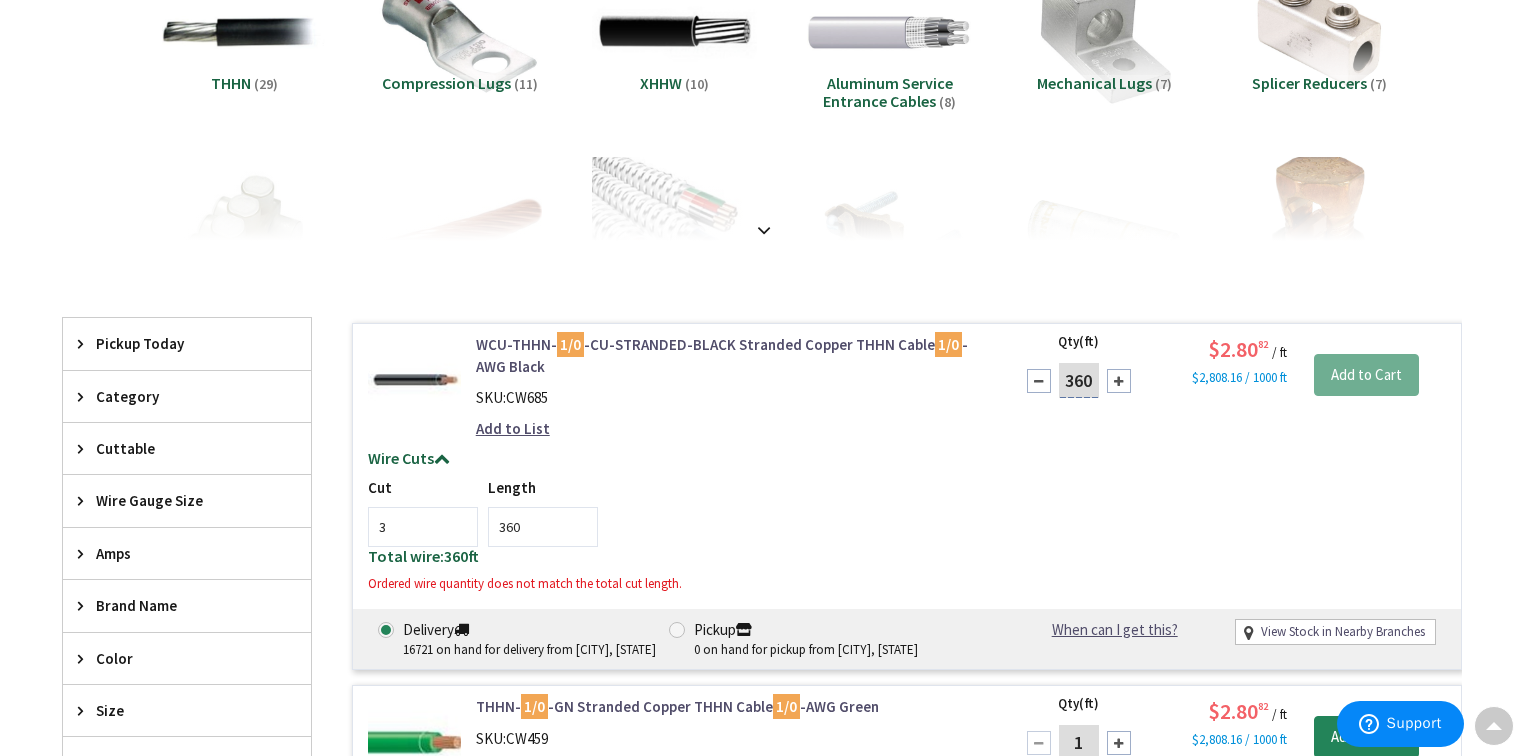 click on "Cut
3
Length
360" at bounding box center (907, 511) 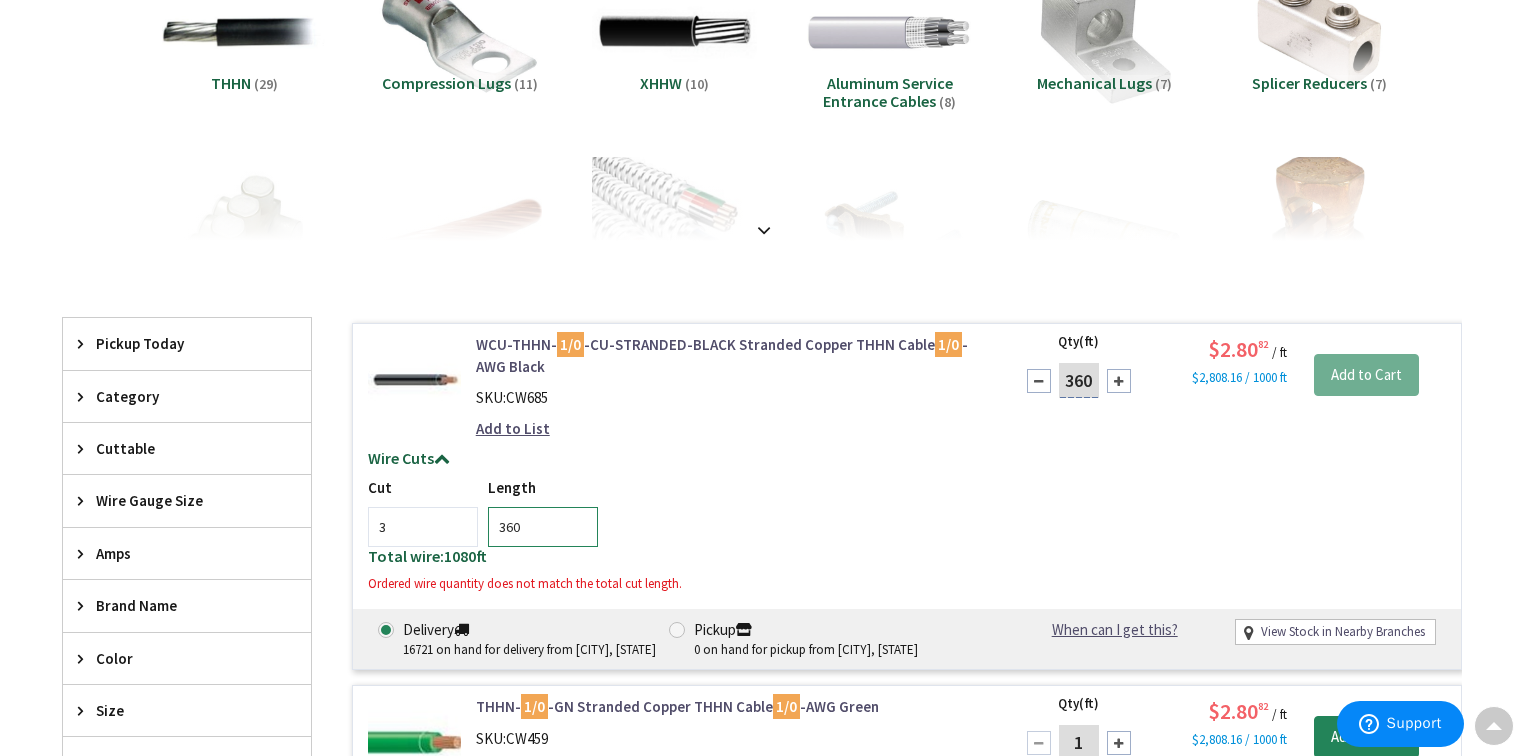 drag, startPoint x: 526, startPoint y: 535, endPoint x: 496, endPoint y: 535, distance: 30 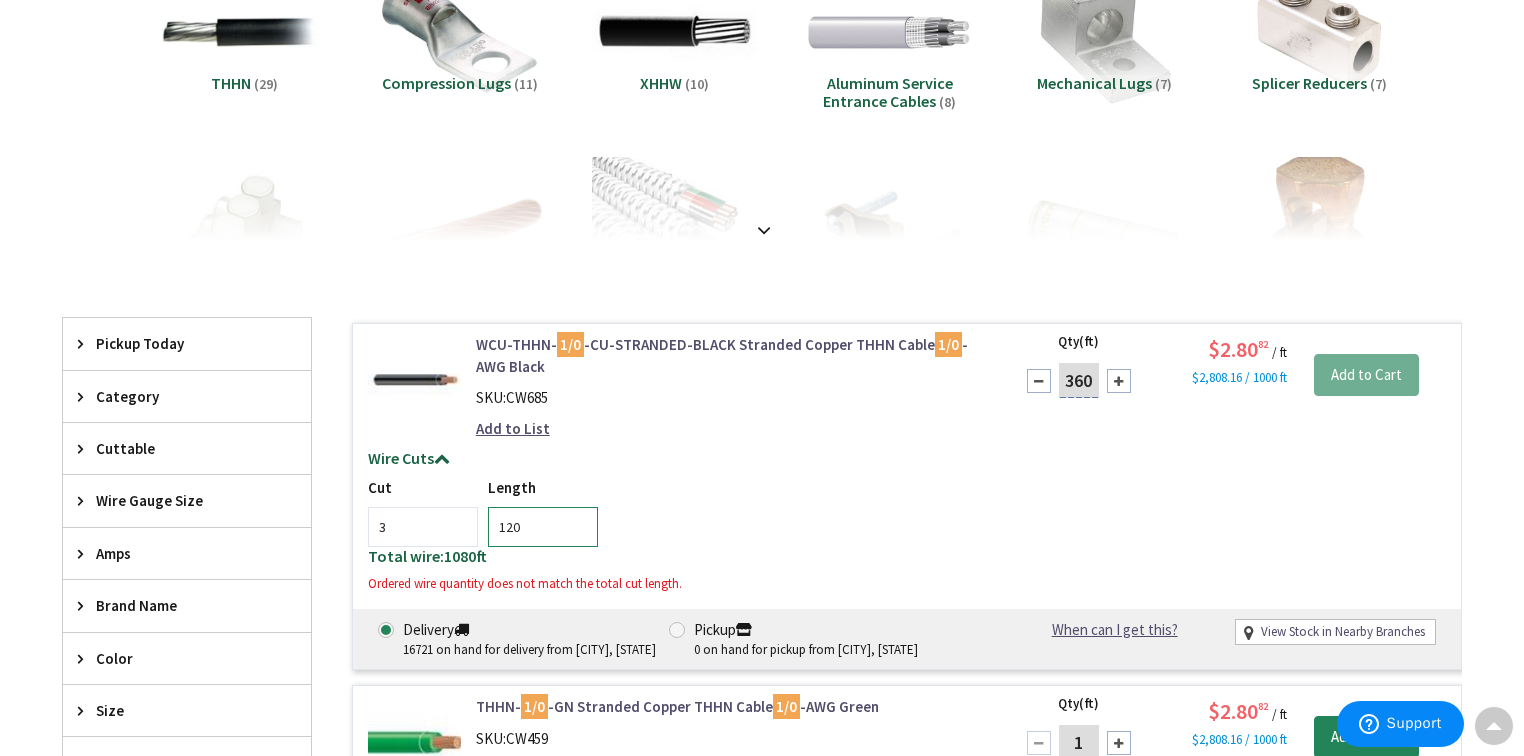 type on "120" 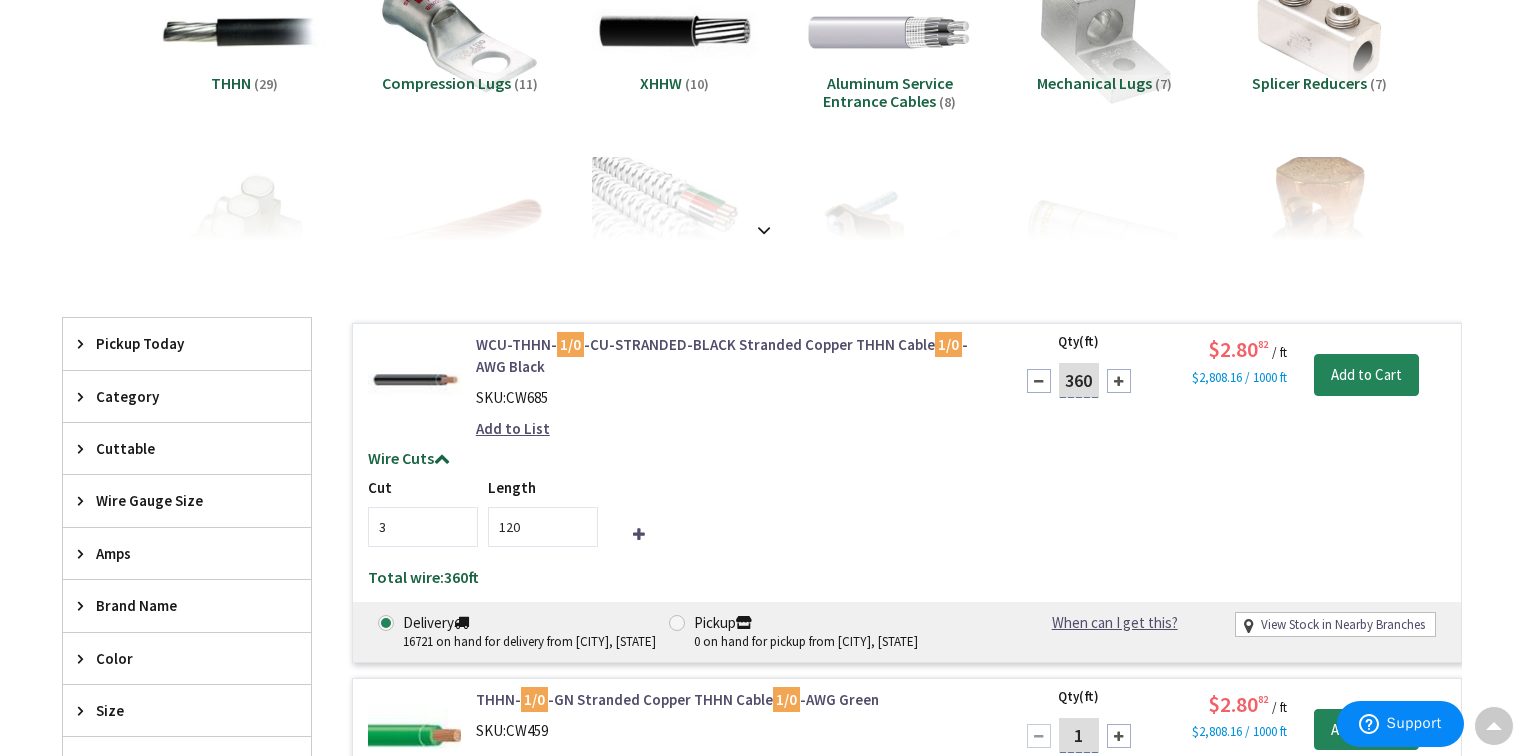 click on "Cut
3
Length
120
Total wire:  360  ft
Ordered wire quantity does not match the total cut length." at bounding box center (907, 531) 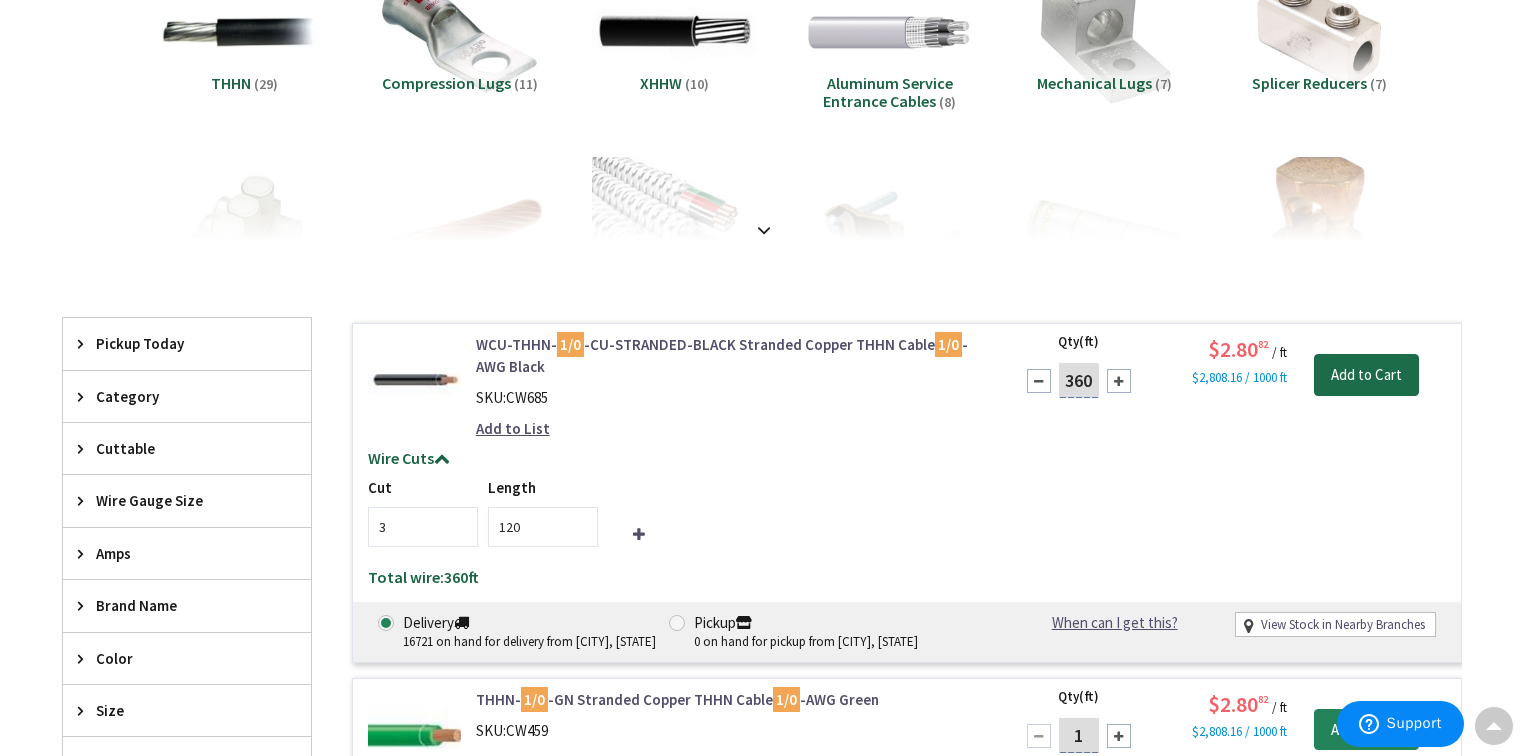 click on "Add to Cart" at bounding box center [1366, 375] 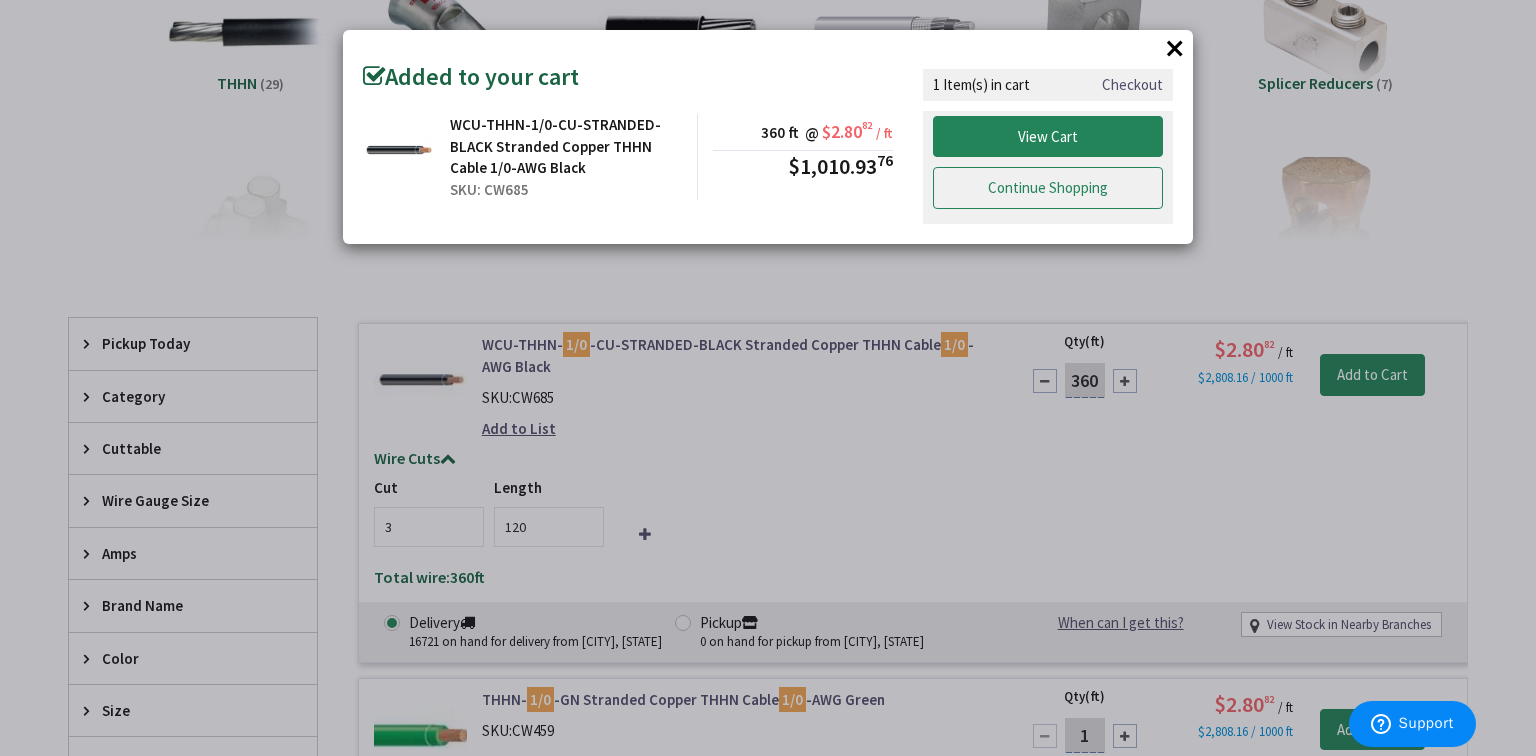 click on "Continue Shopping" at bounding box center (1048, 188) 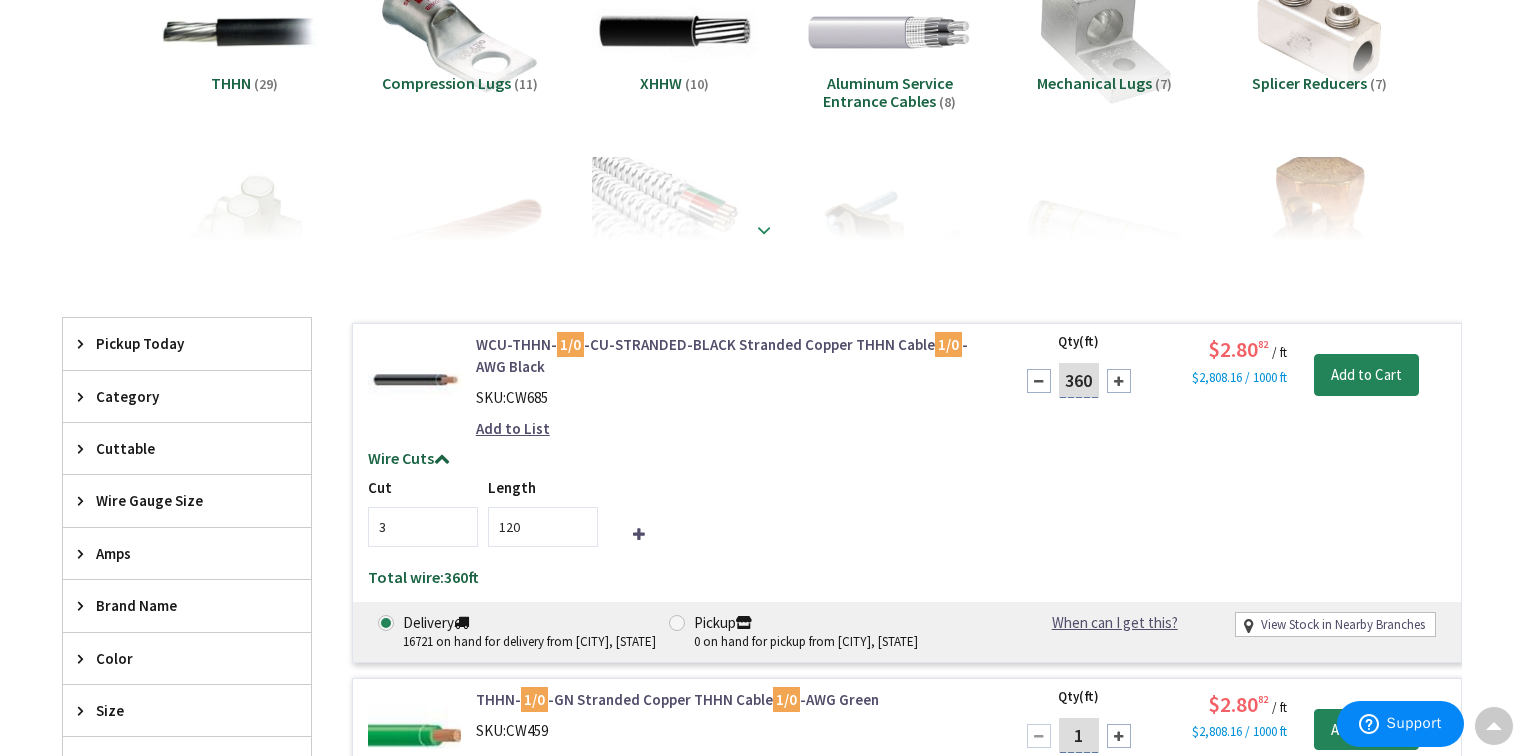 scroll, scrollTop: 0, scrollLeft: 0, axis: both 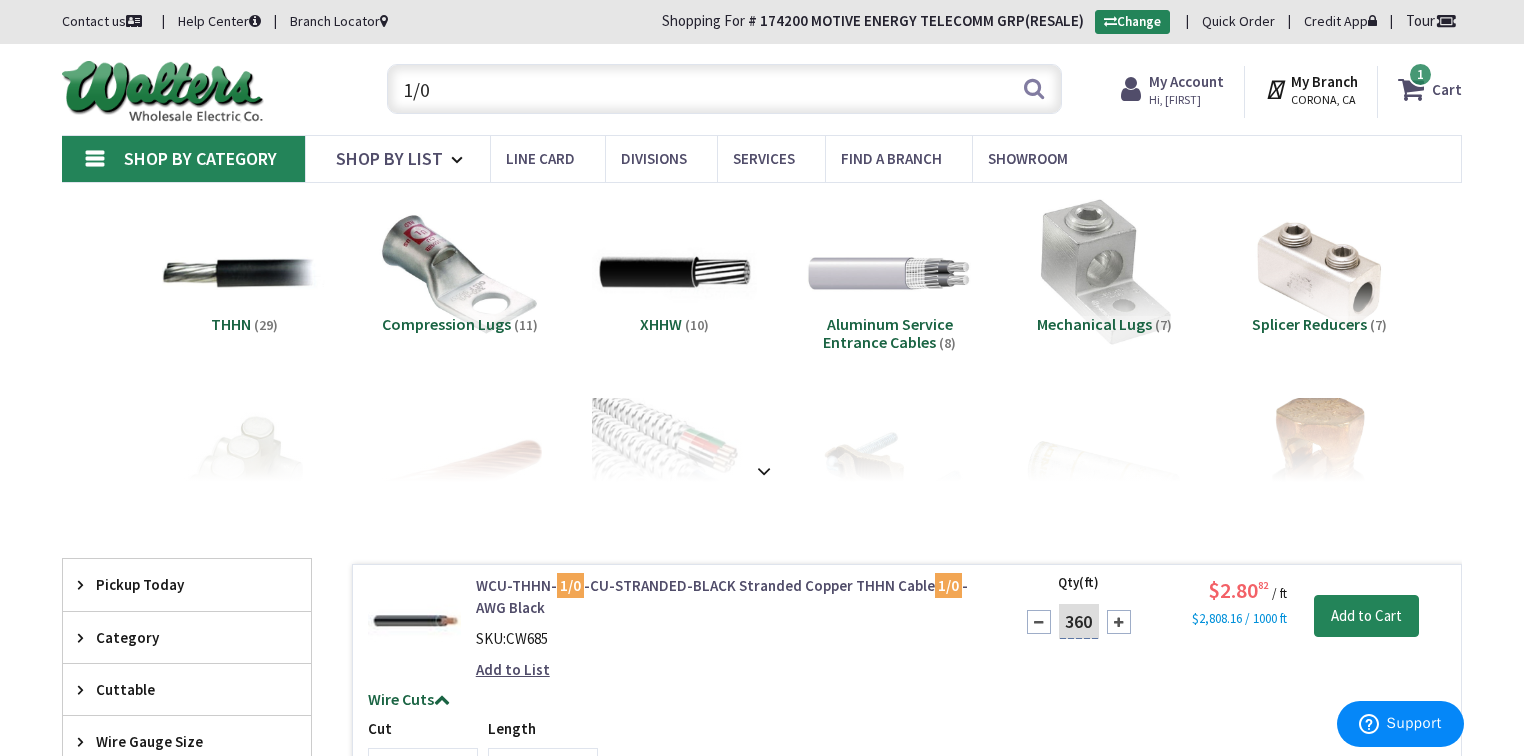 drag, startPoint x: 432, startPoint y: 93, endPoint x: 347, endPoint y: 93, distance: 85 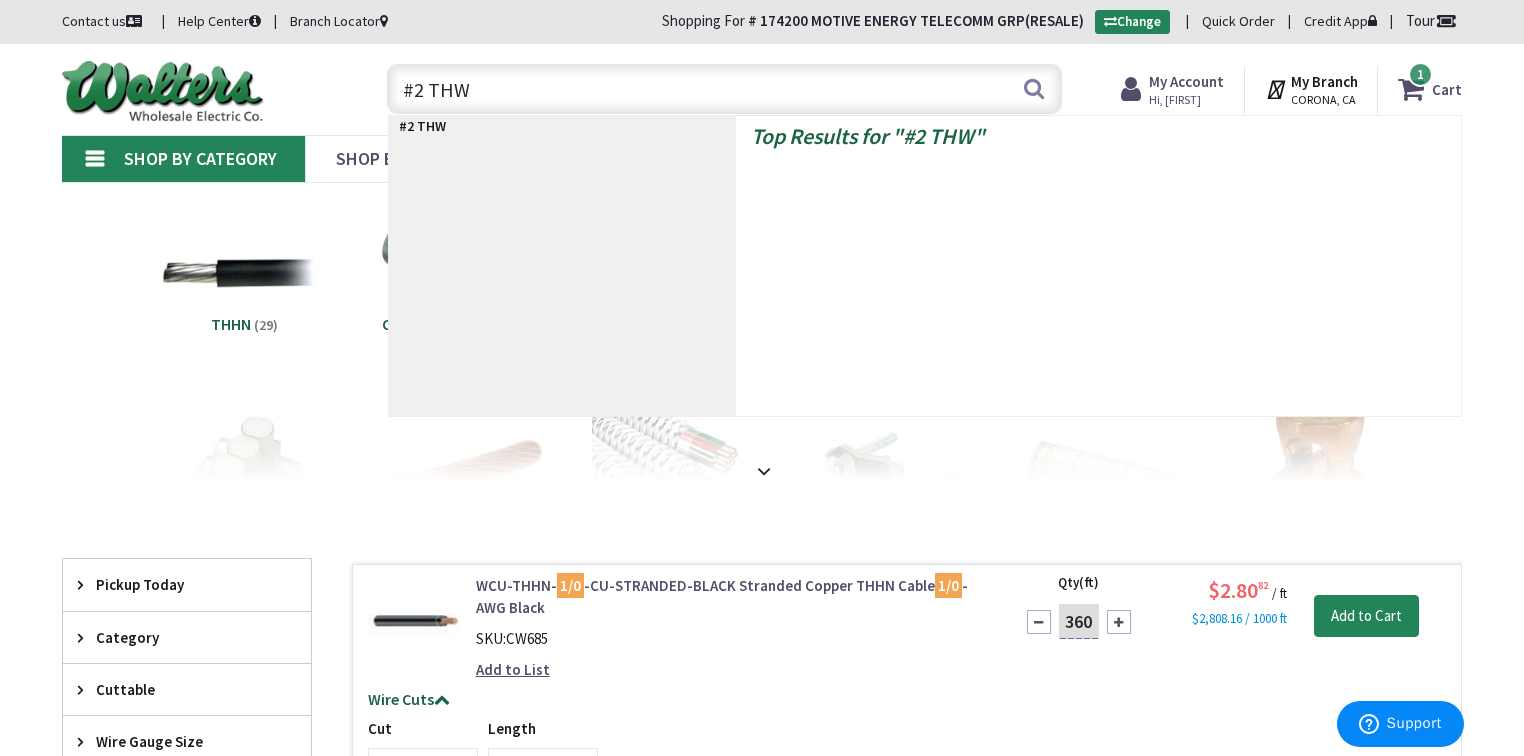 type on "#2 THWN" 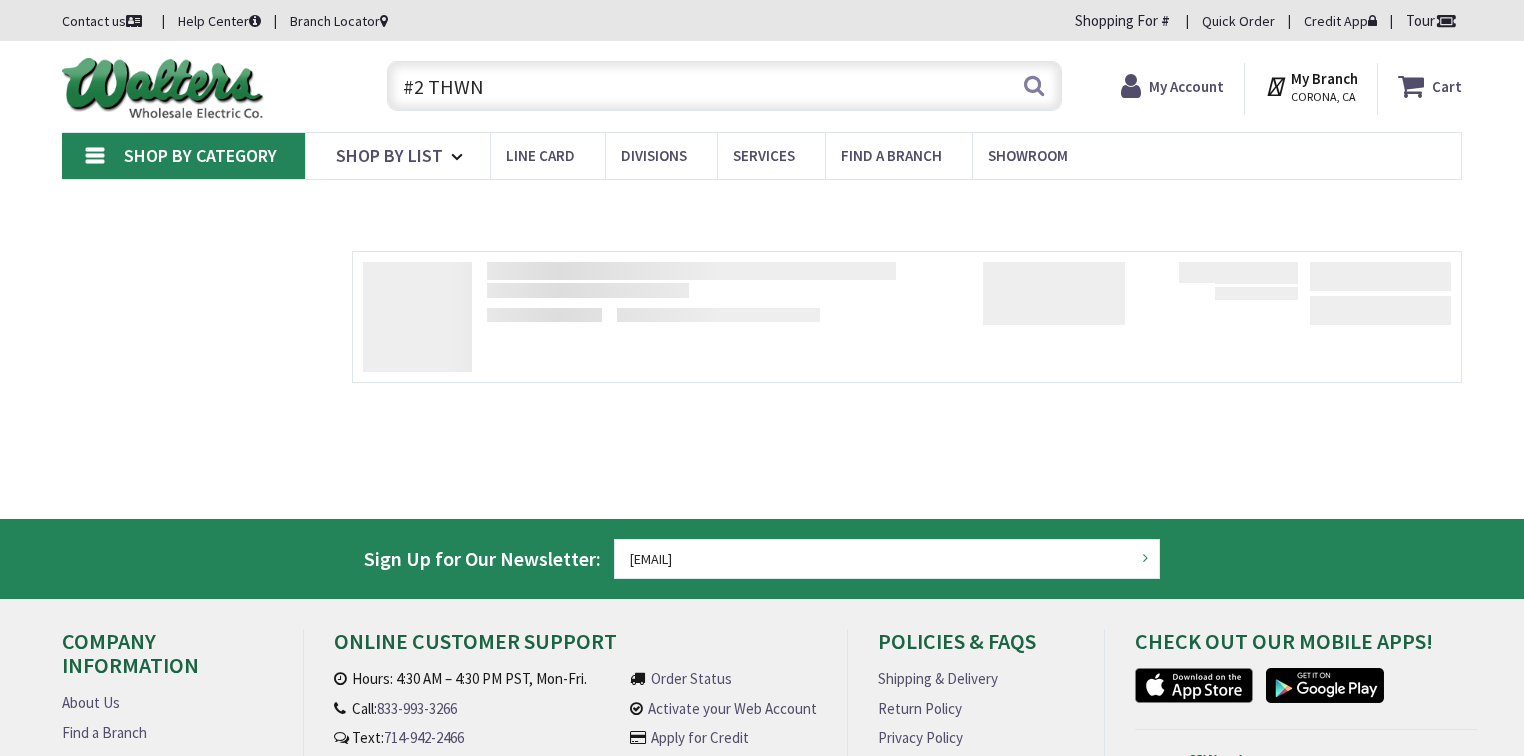 scroll, scrollTop: 0, scrollLeft: 0, axis: both 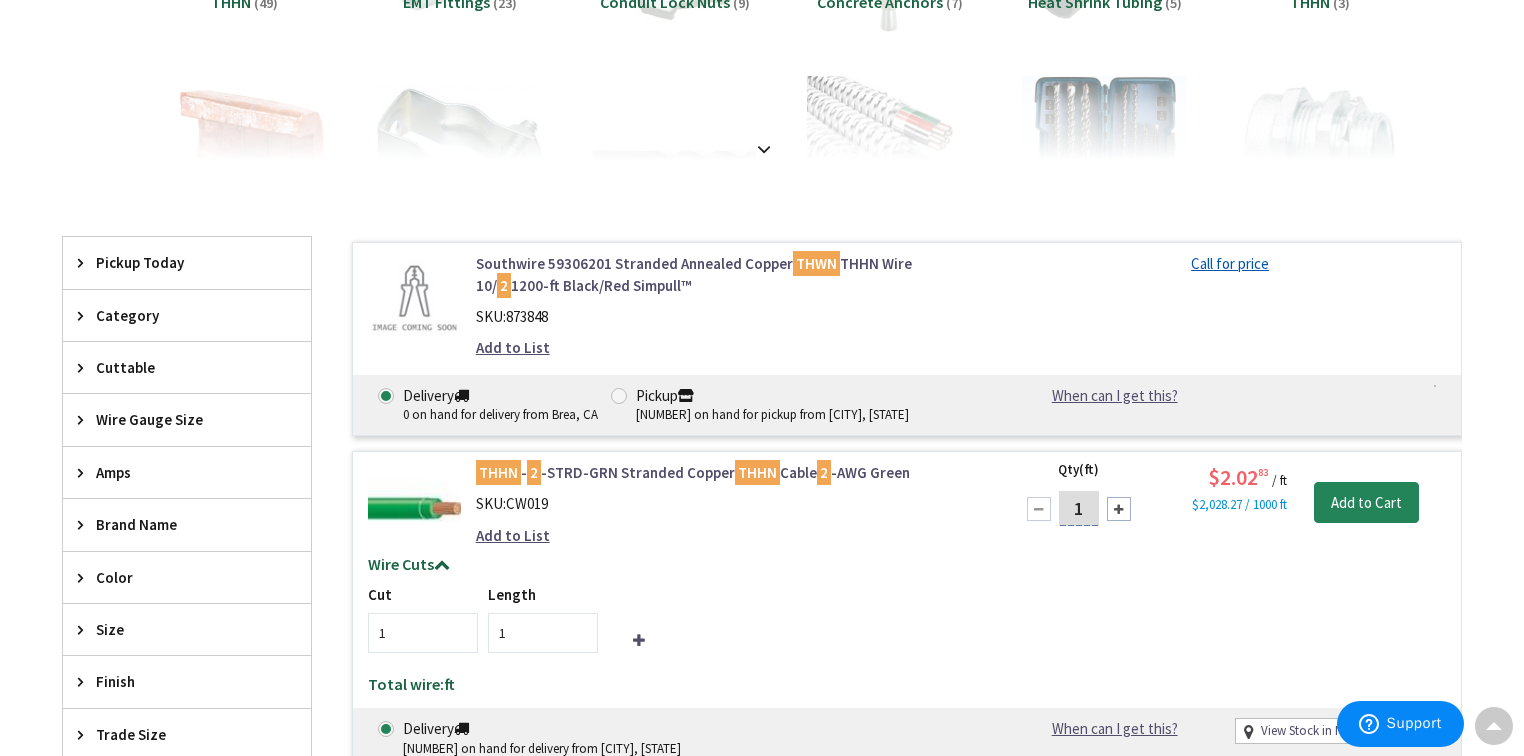 drag, startPoint x: 1090, startPoint y: 506, endPoint x: 1058, endPoint y: 504, distance: 32.06244 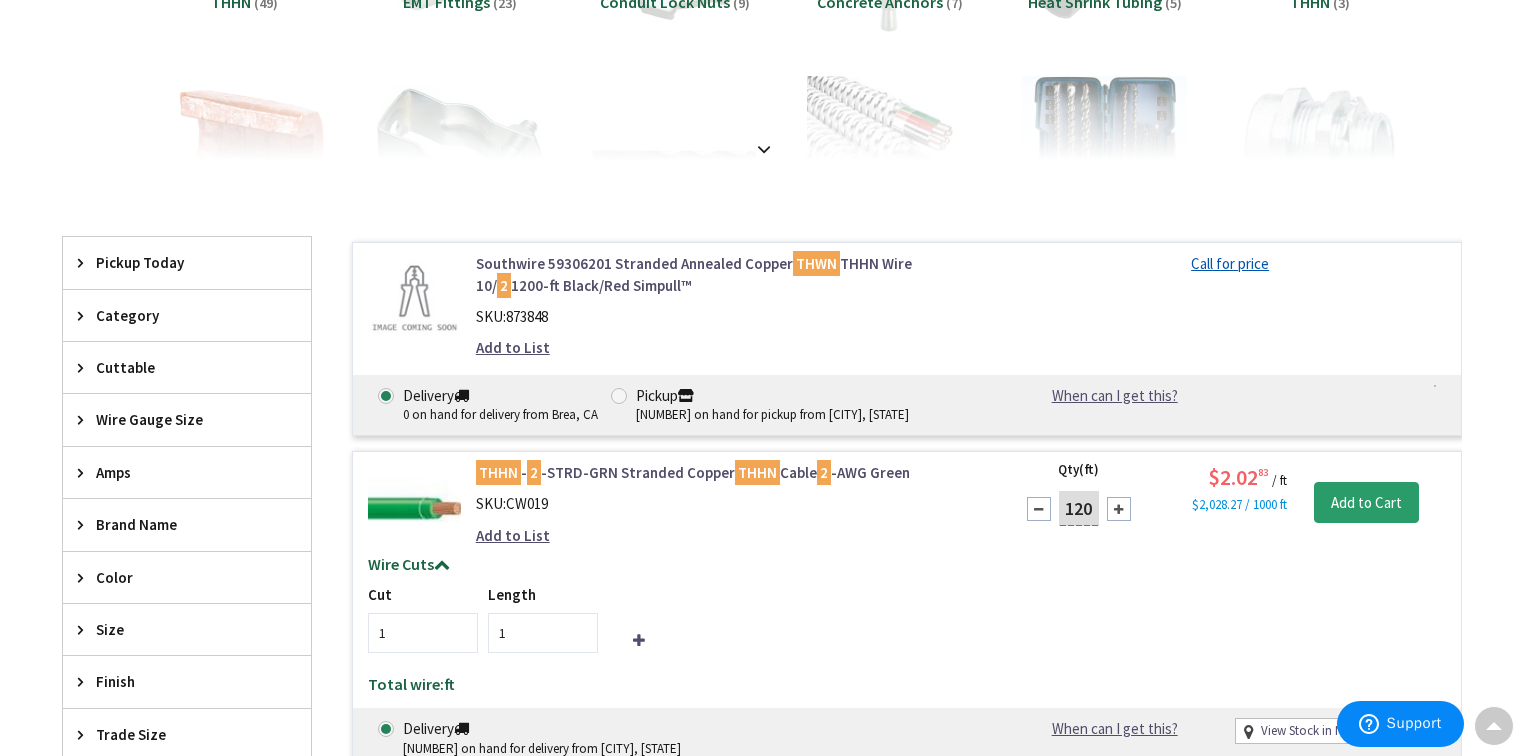 type on "120" 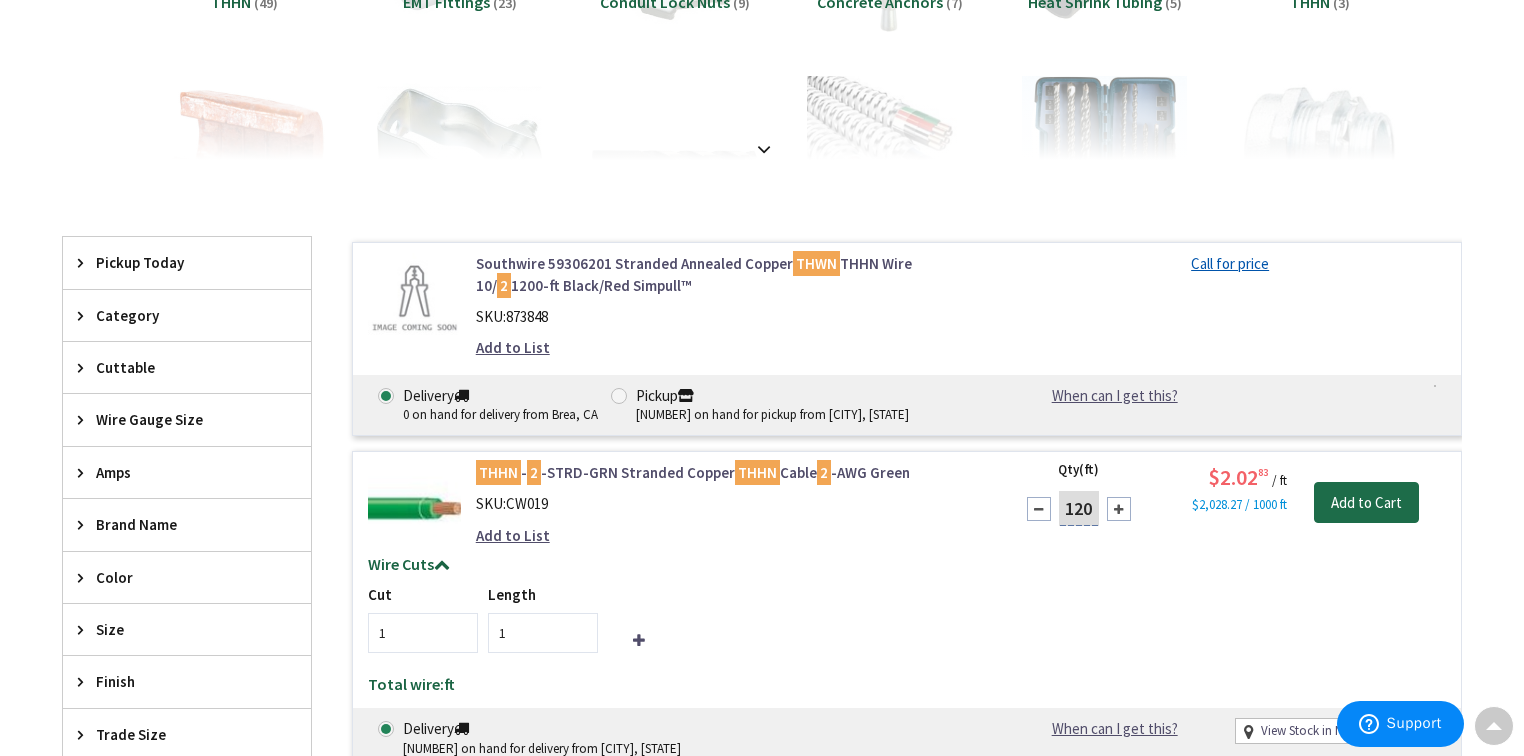 type on "120" 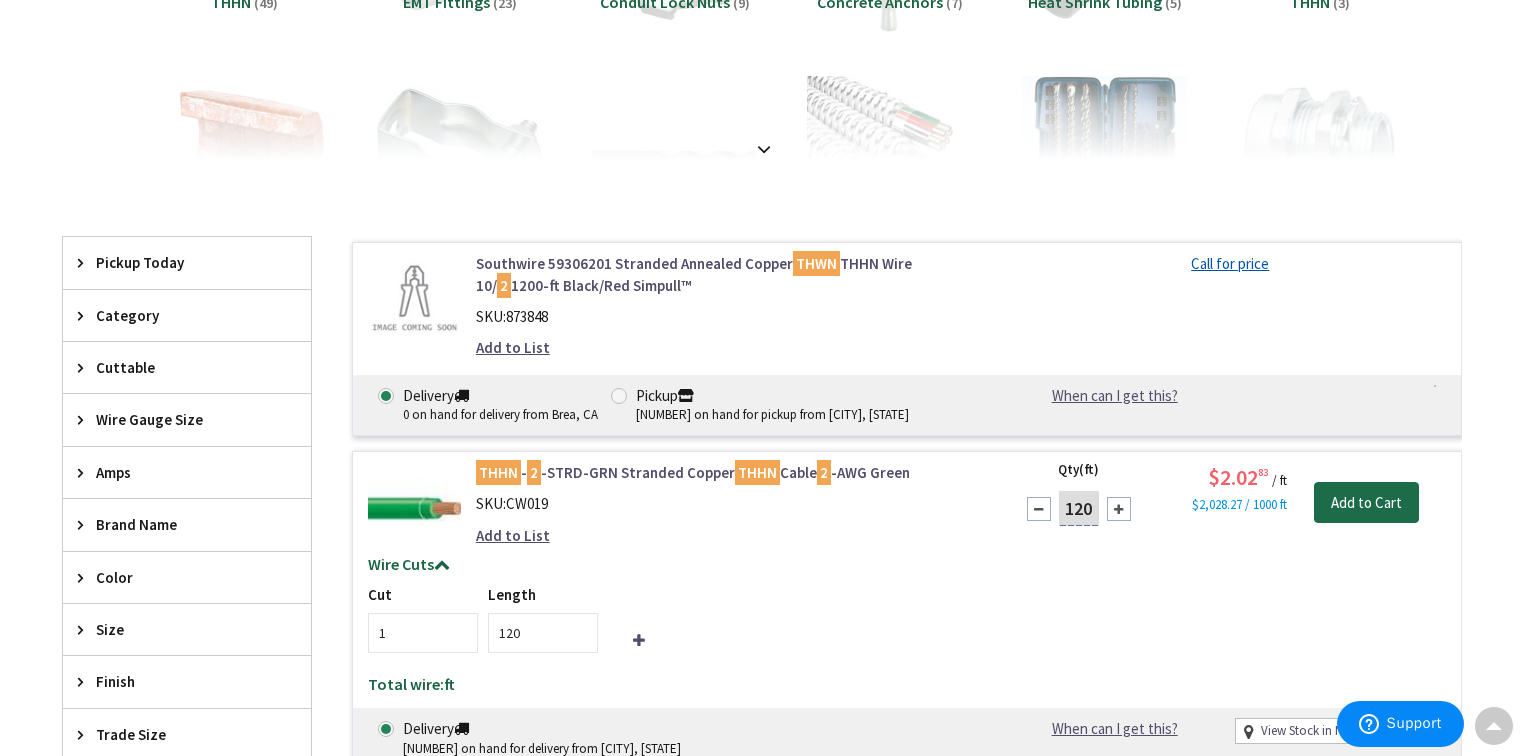 click on "Add to Cart" at bounding box center (1366, 503) 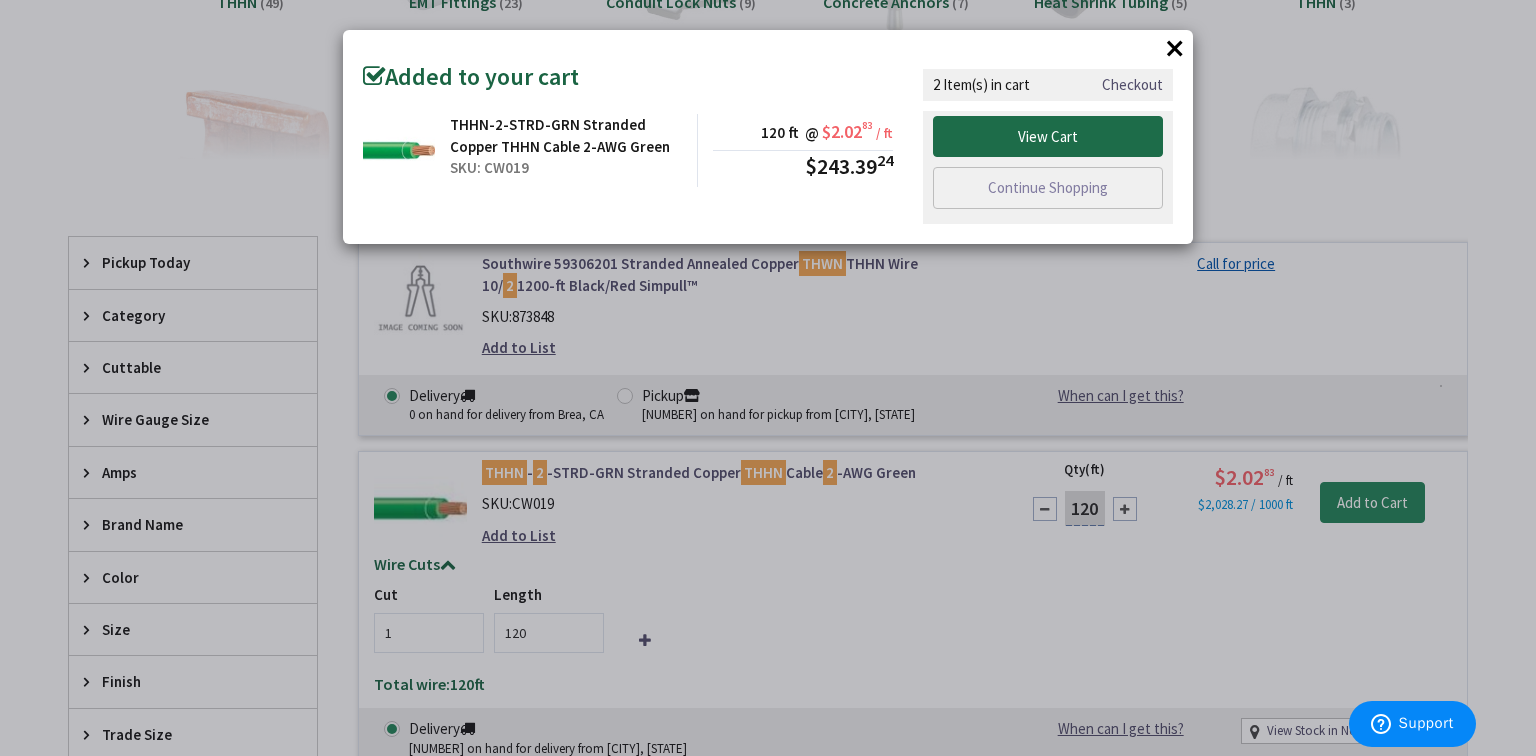 click on "View Cart" at bounding box center (1048, 137) 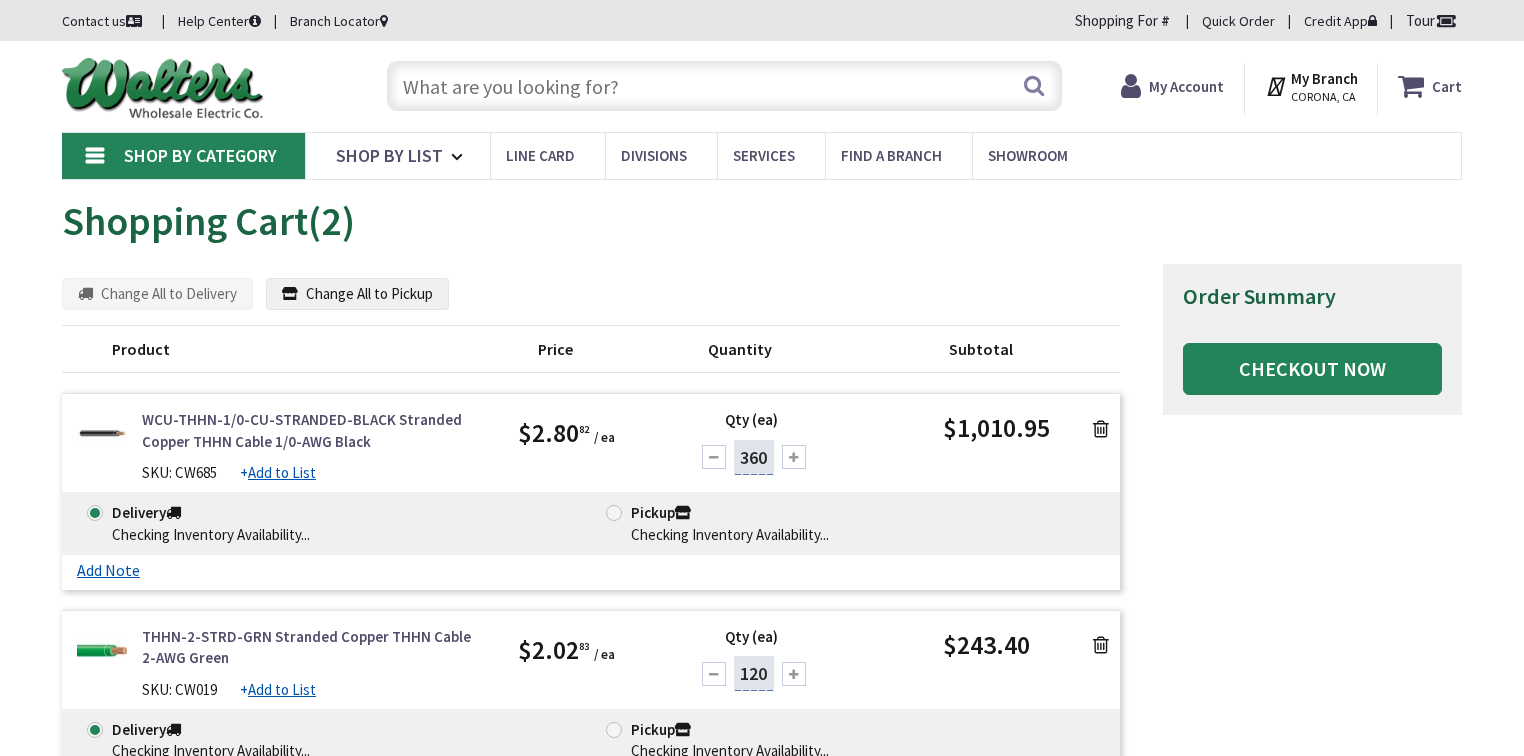 scroll, scrollTop: 0, scrollLeft: 0, axis: both 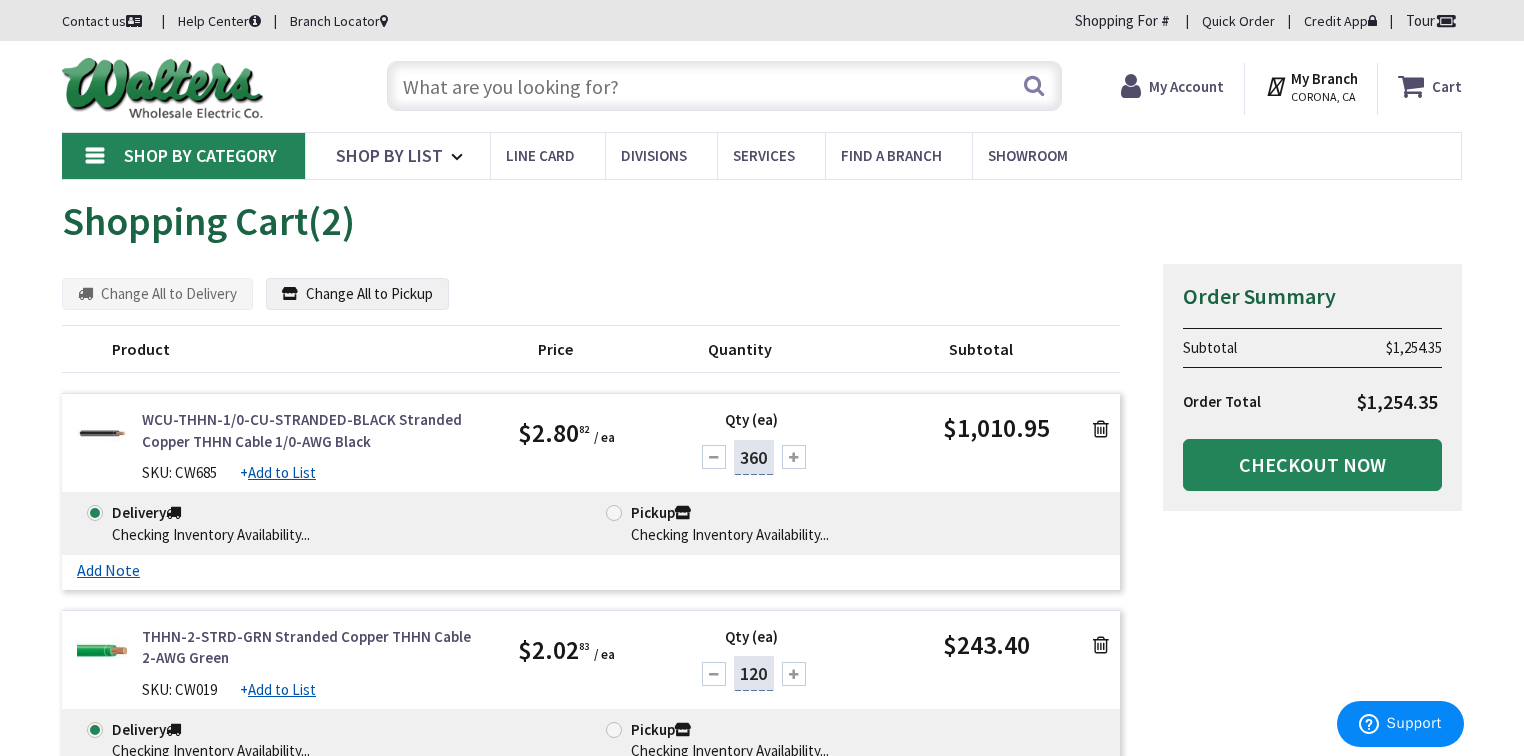 click on "WCU-THHN-1/0-CU-STRANDED-BLACK Stranded Copper THHN Cable 1/0-AWG Black" at bounding box center (315, 430) 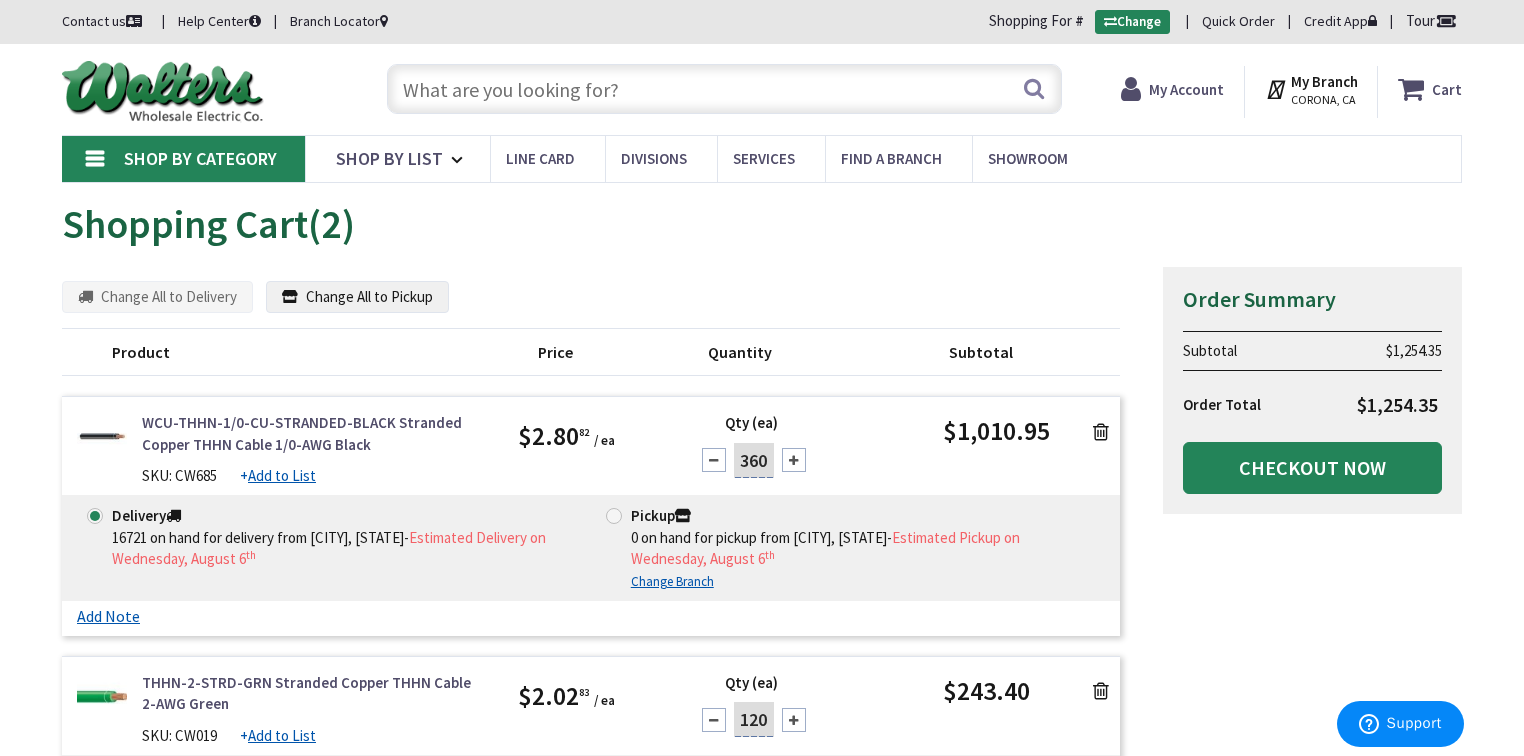 click on "WCU-THHN-1/0-CU-STRANDED-BLACK Stranded Copper THHN Cable 1/0-AWG Black" at bounding box center (315, 433) 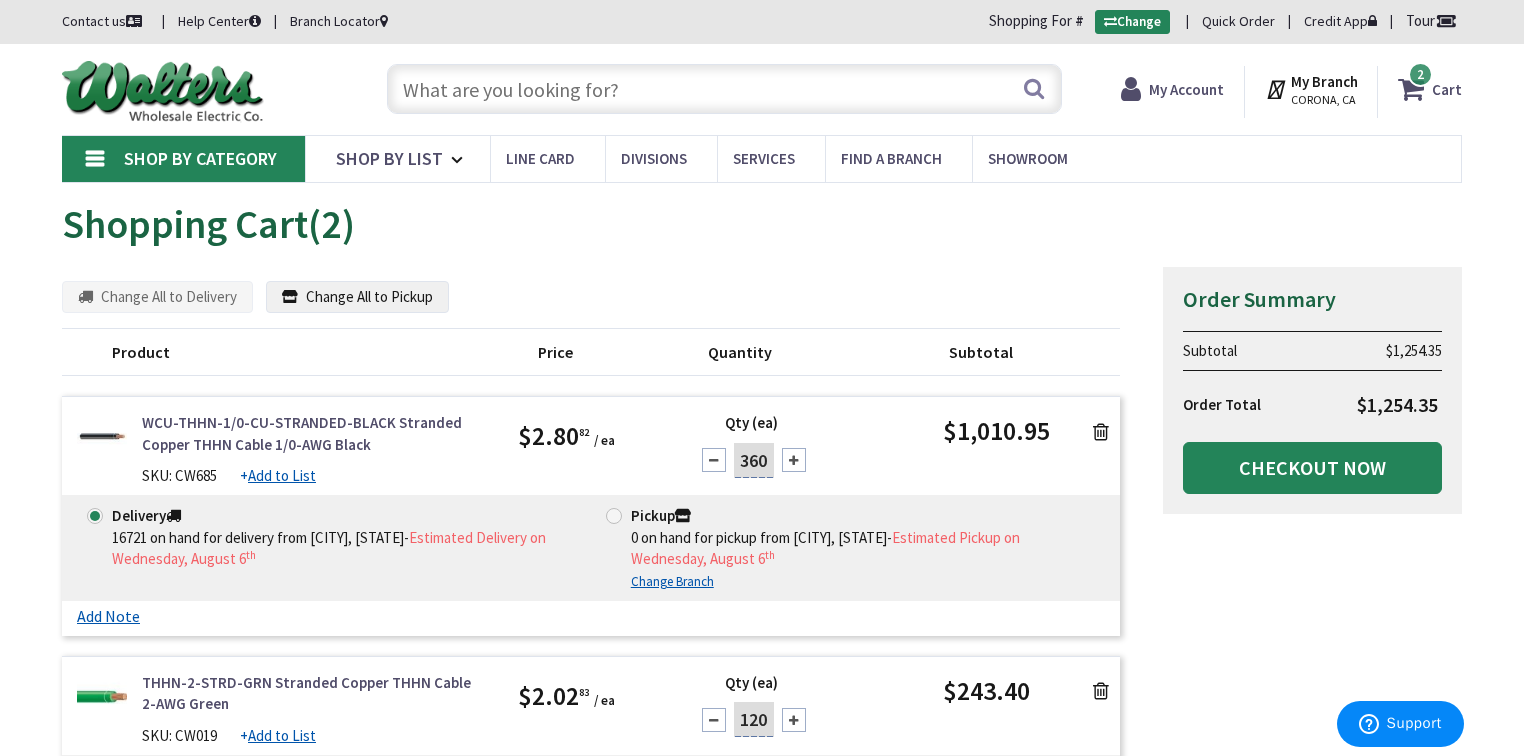 click on "WCU-THHN-1/0-CU-STRANDED-BLACK Stranded Copper THHN Cable 1/0-AWG Black" at bounding box center (315, 433) 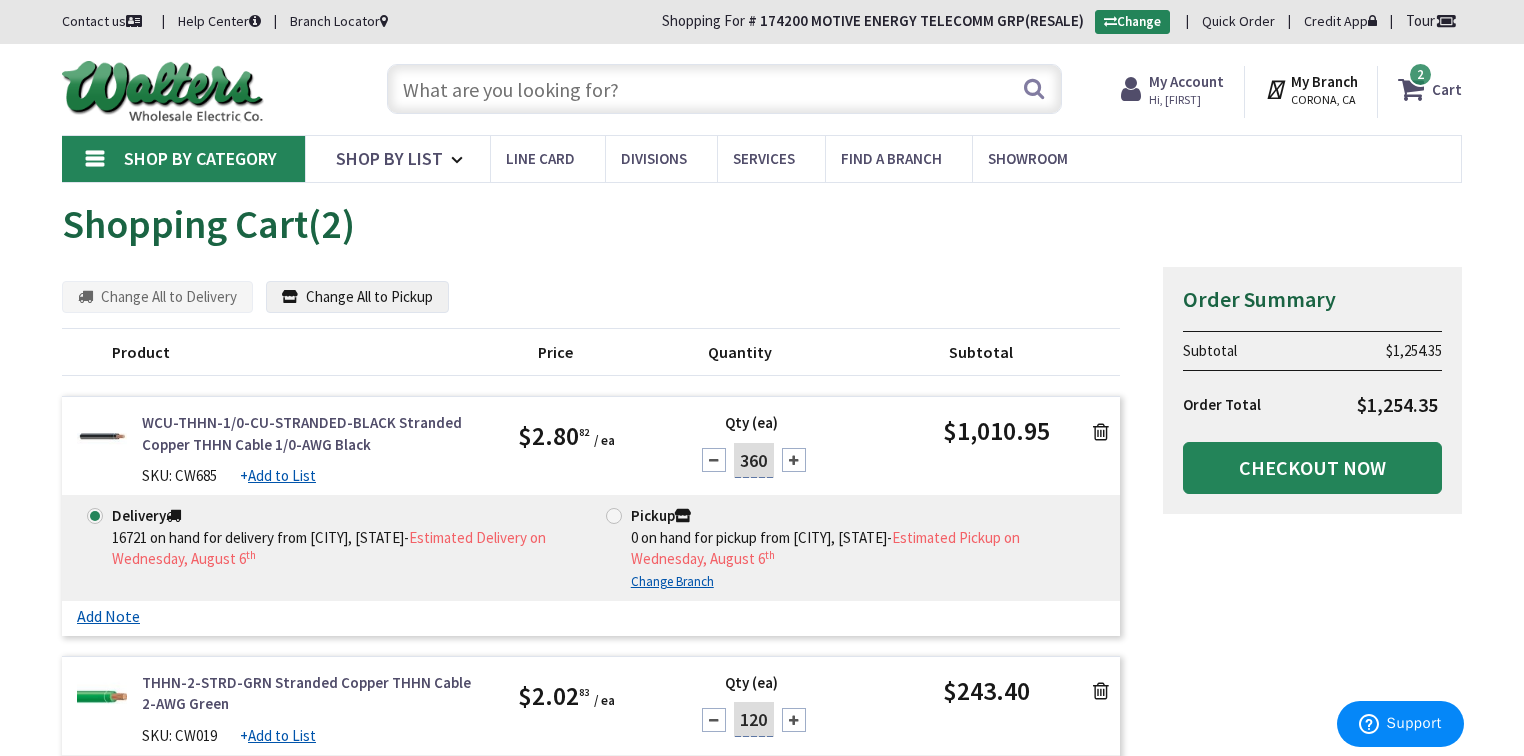 click on "WCU-THHN-1/0-CU-STRANDED-BLACK Stranded Copper THHN Cable 1/0-AWG Black" at bounding box center (315, 433) 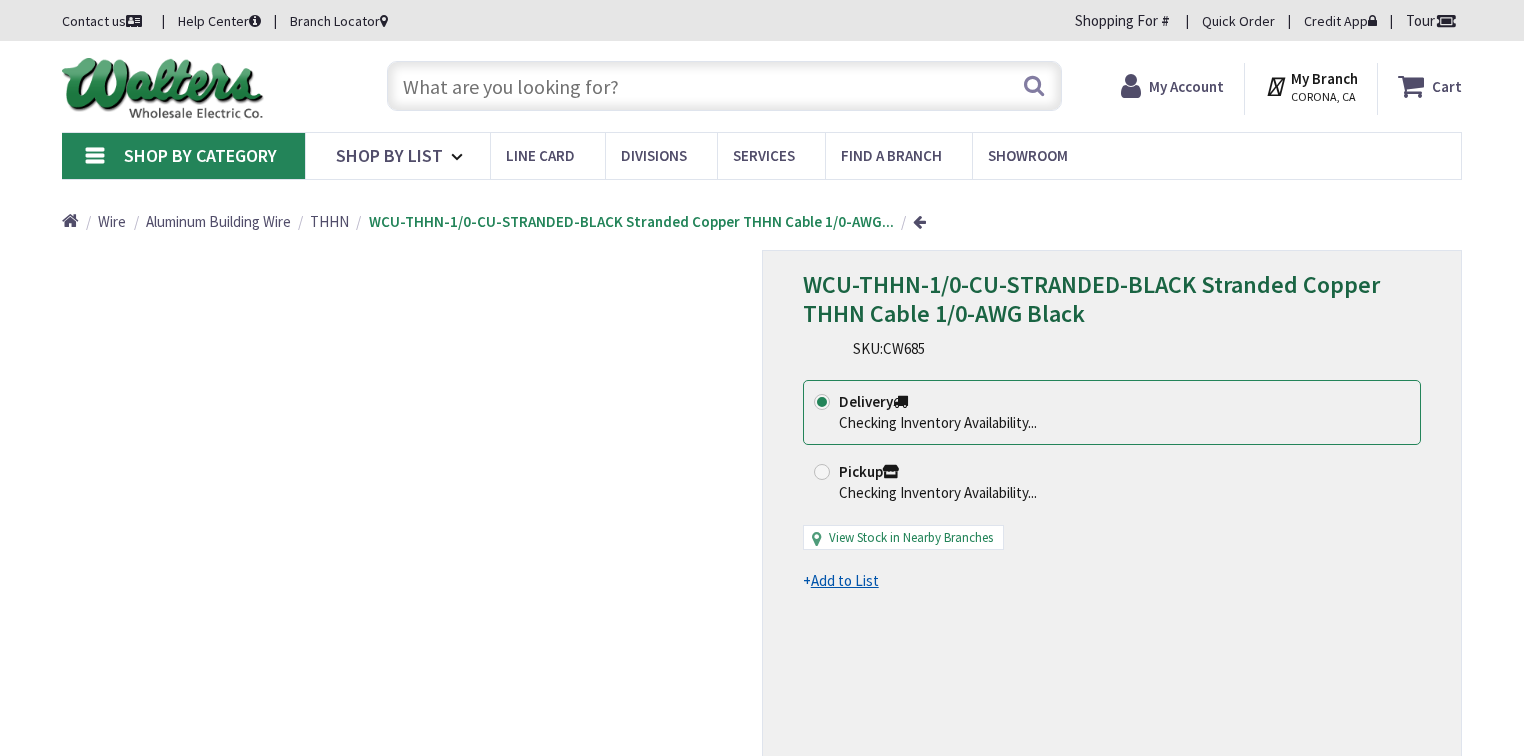 scroll, scrollTop: 0, scrollLeft: 0, axis: both 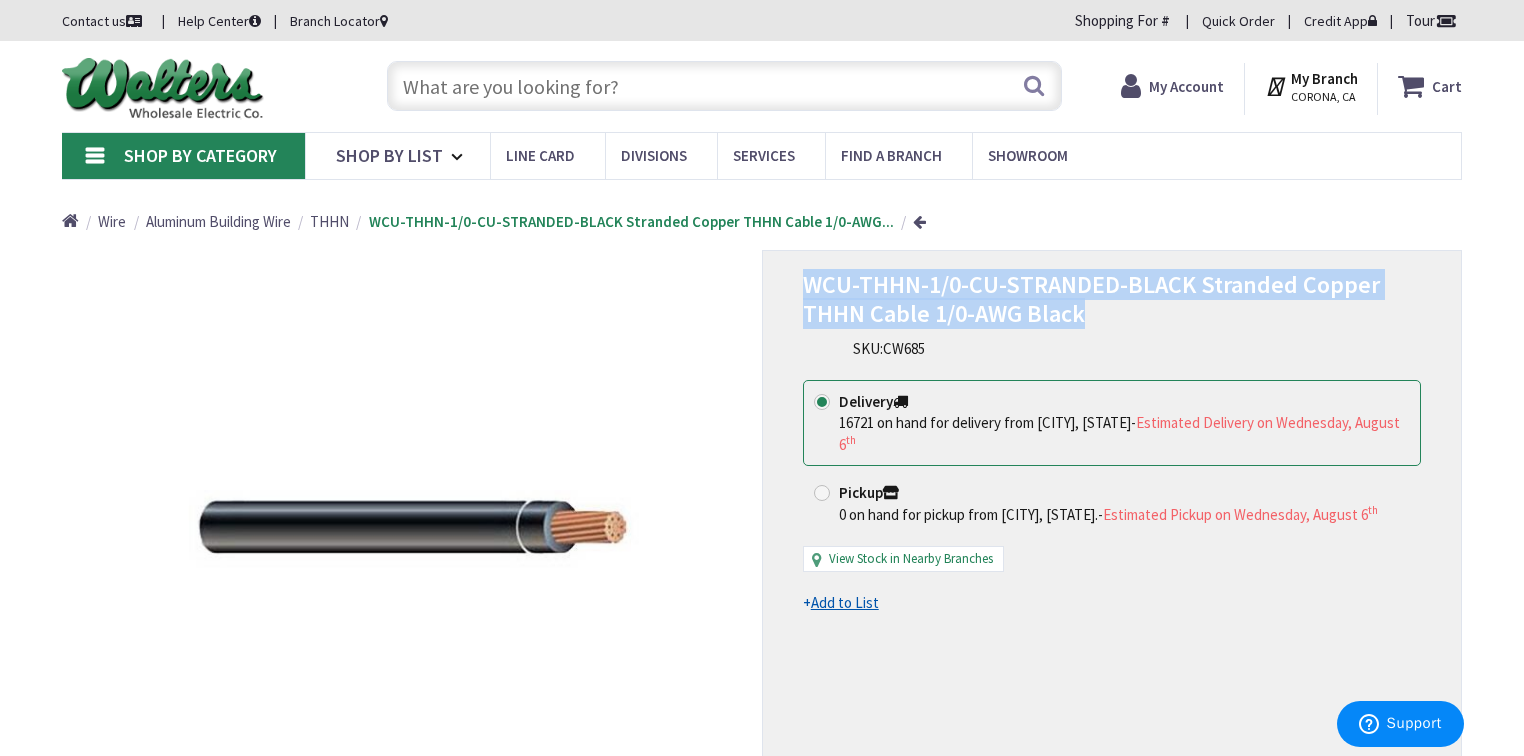 drag, startPoint x: 795, startPoint y: 276, endPoint x: 1102, endPoint y: 310, distance: 308.87698 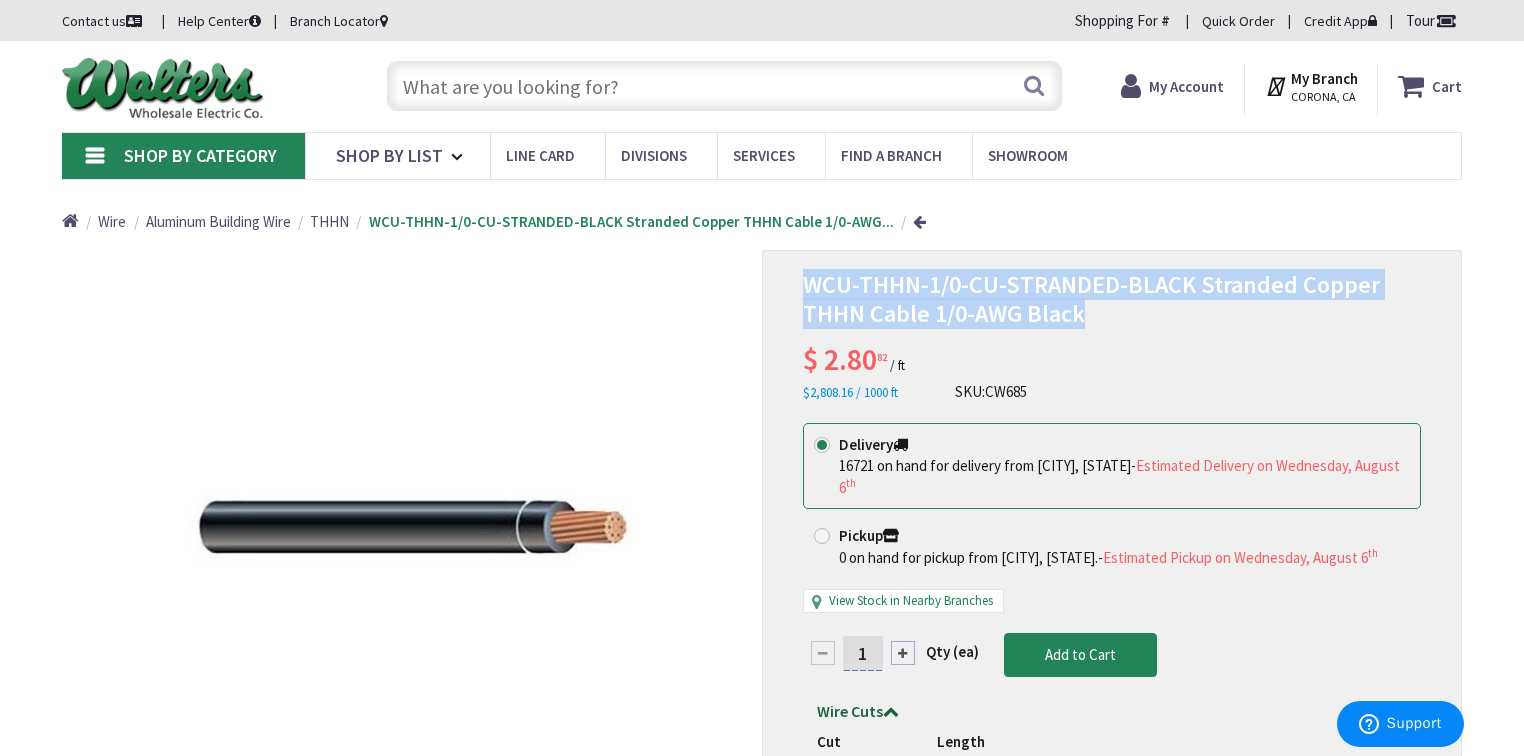 copy on "WCU-THHN-1/0-CU-STRANDED-BLACK Stranded Copper THHN Cable 1/0-AWG Black" 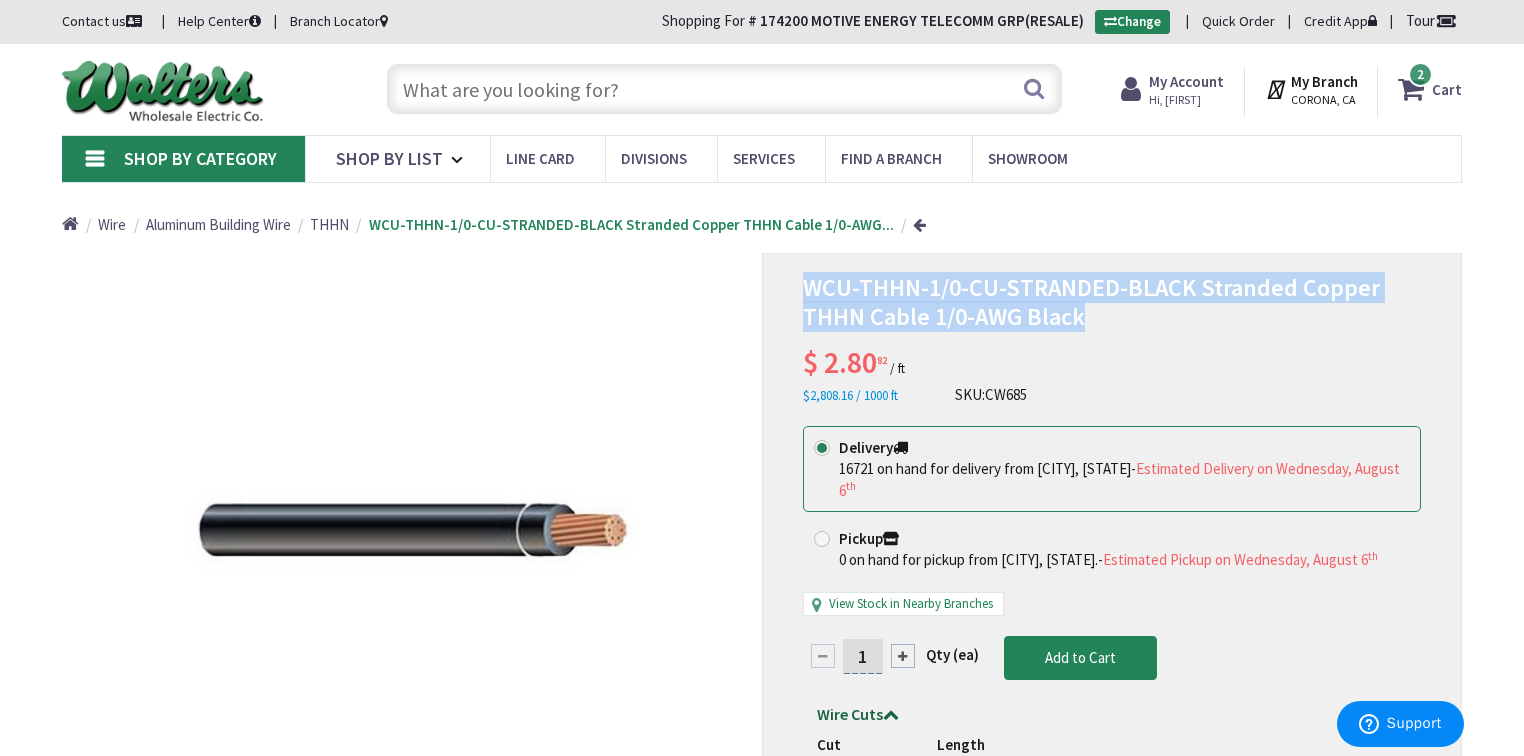 click on "Cart" at bounding box center (1447, 89) 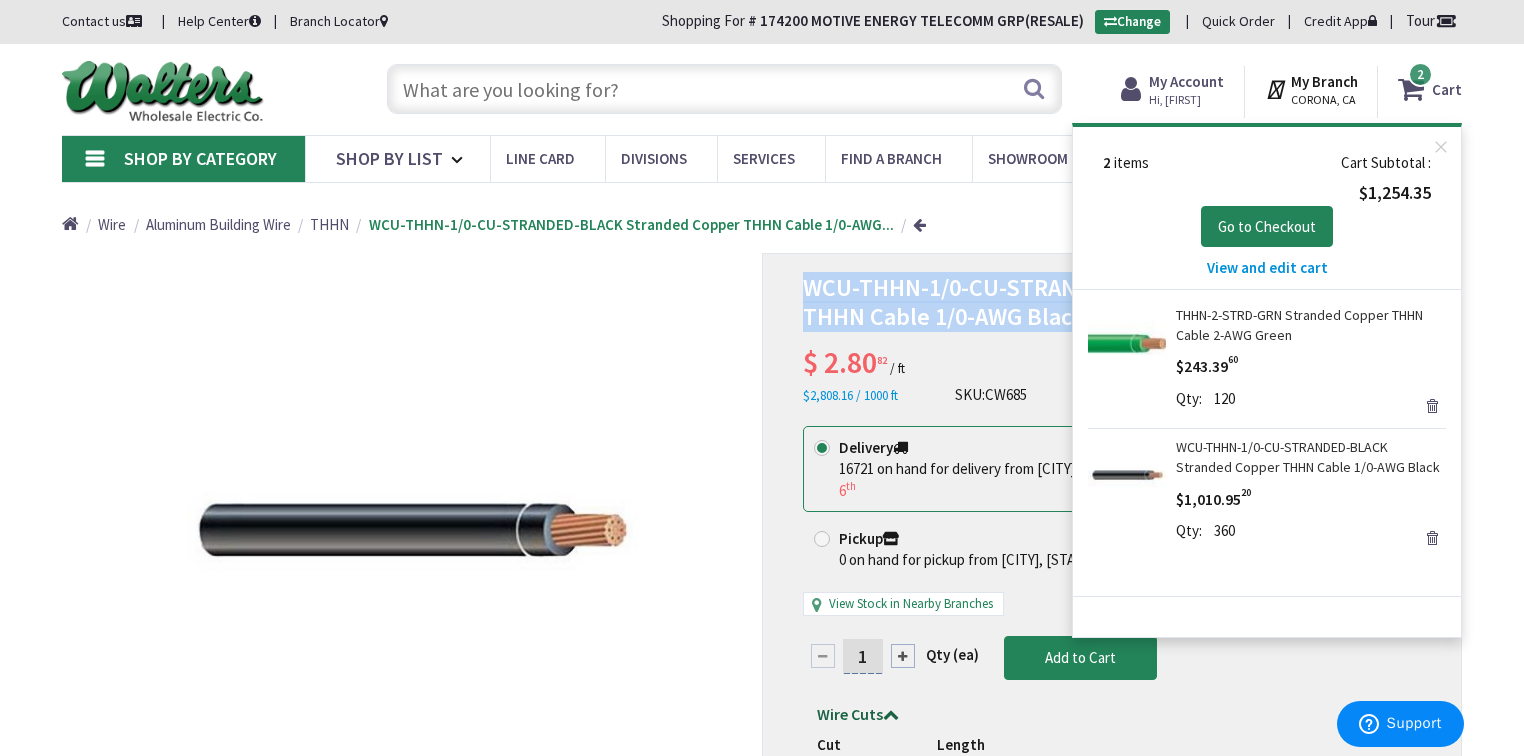 click on "THHN-2-STRD-GRN Stranded Copper THHN Cable 2-AWG Green" at bounding box center [1311, 325] 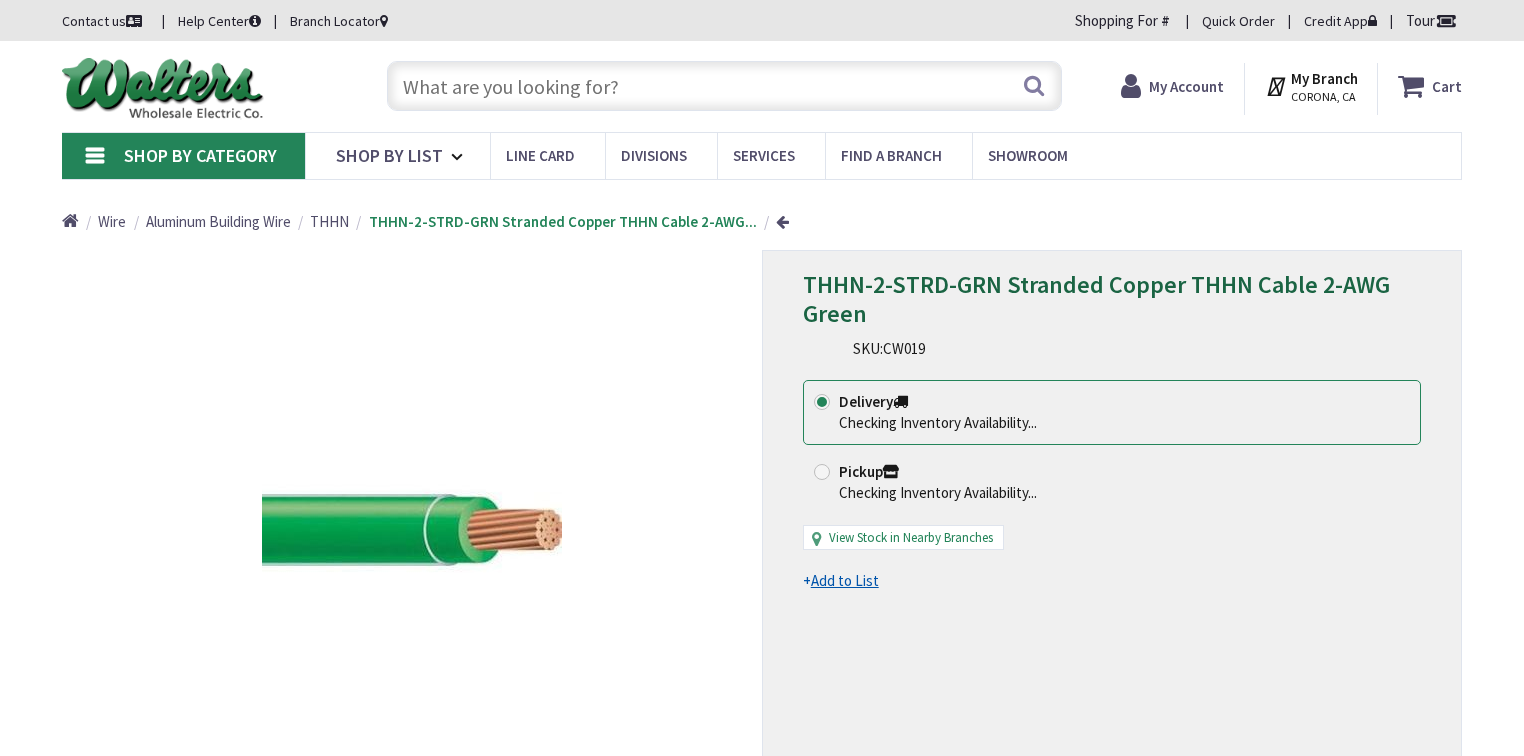 scroll, scrollTop: 0, scrollLeft: 0, axis: both 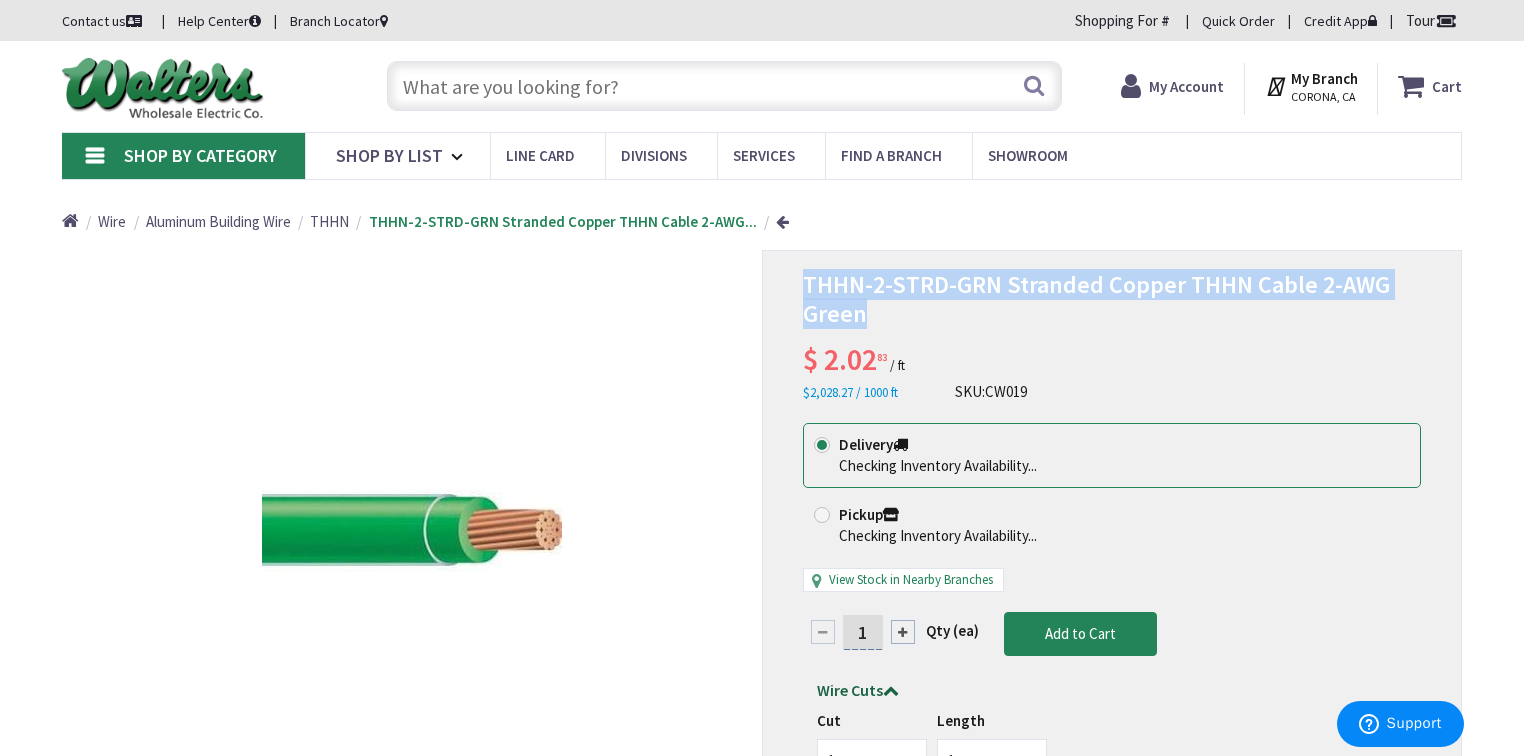 drag, startPoint x: 873, startPoint y: 309, endPoint x: 807, endPoint y: 292, distance: 68.154236 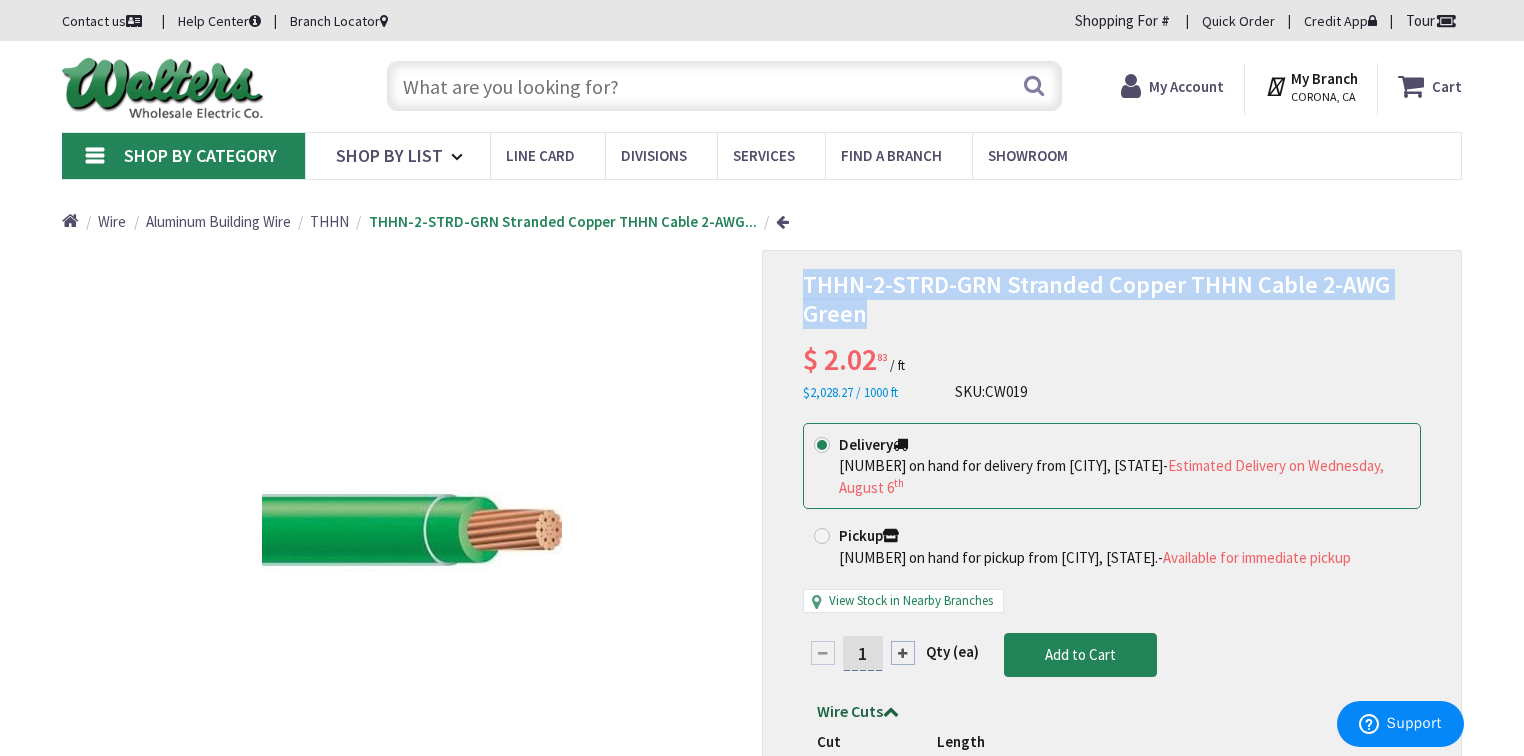 copy on "THHN-2-STRD-GRN Stranded Copper THHN Cable 2-AWG Green" 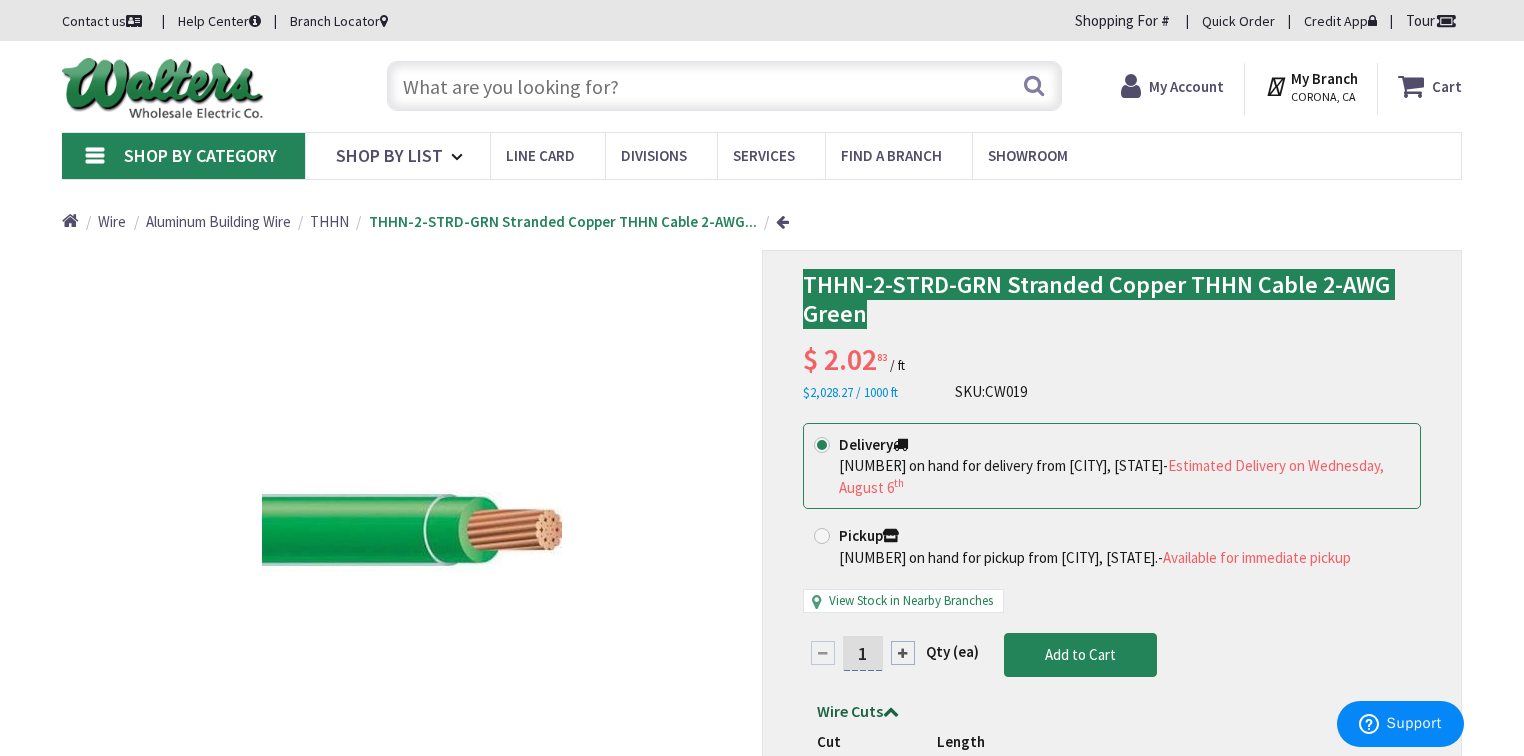 scroll, scrollTop: 0, scrollLeft: 0, axis: both 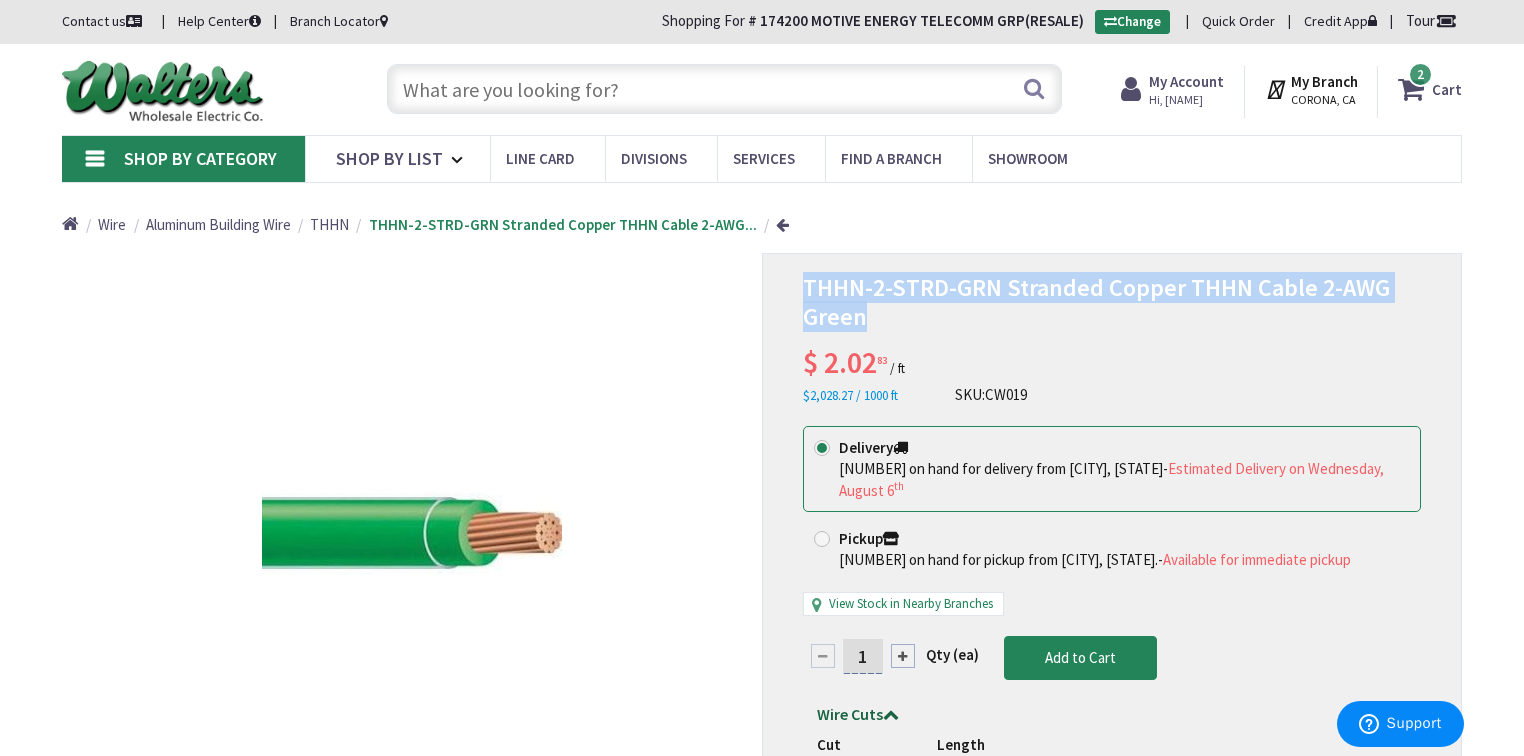 click on "Cart" at bounding box center [1447, 89] 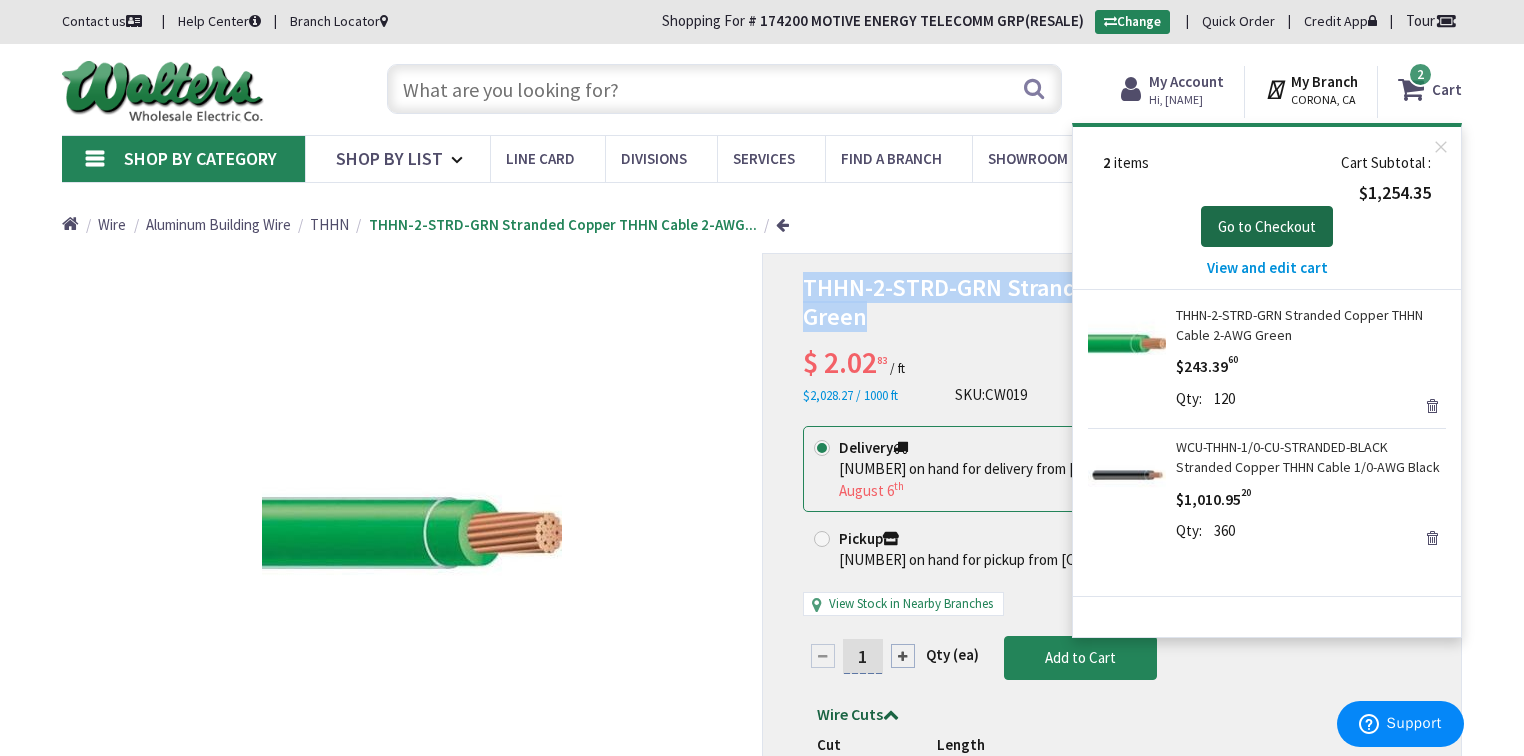 click on "Go to Checkout" at bounding box center (1267, 226) 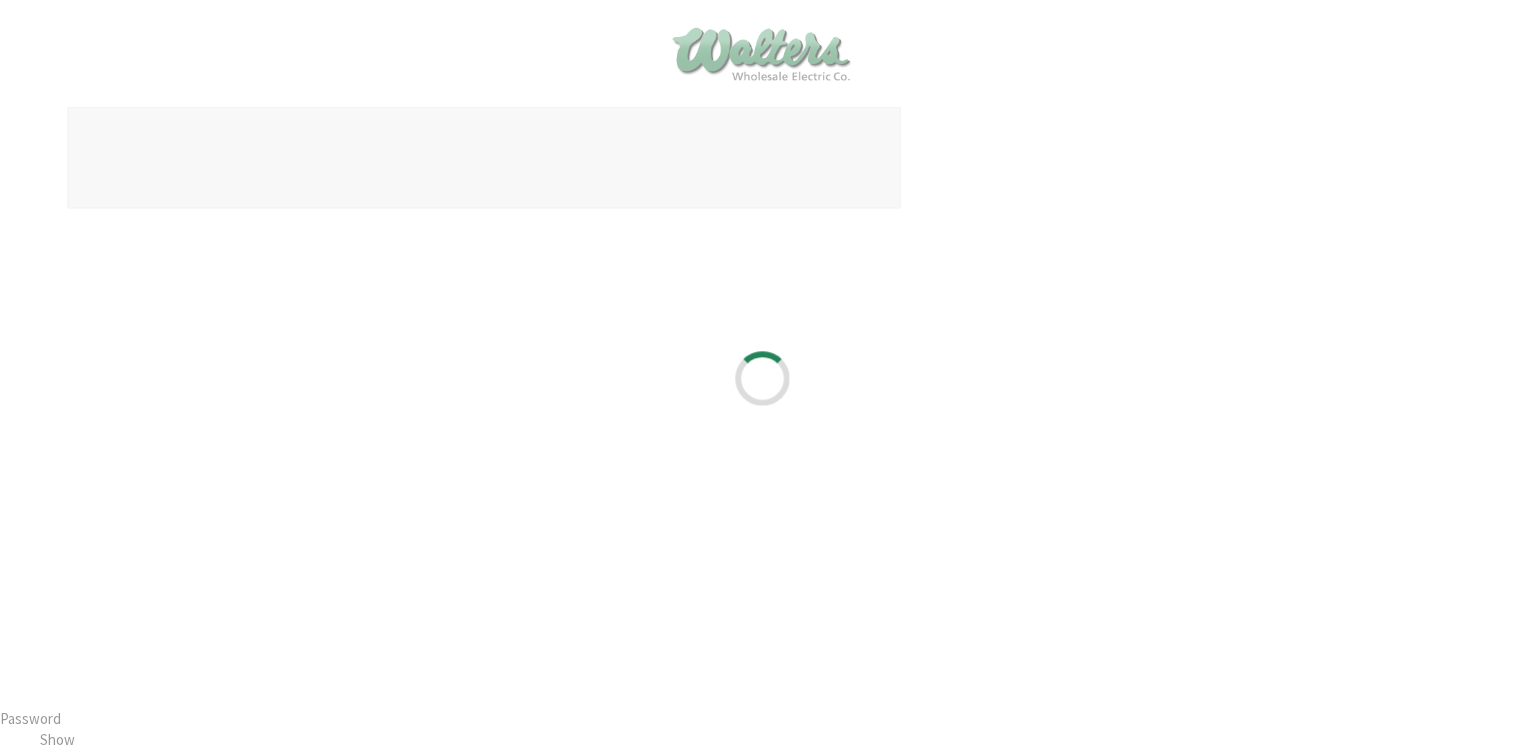 scroll, scrollTop: 0, scrollLeft: 0, axis: both 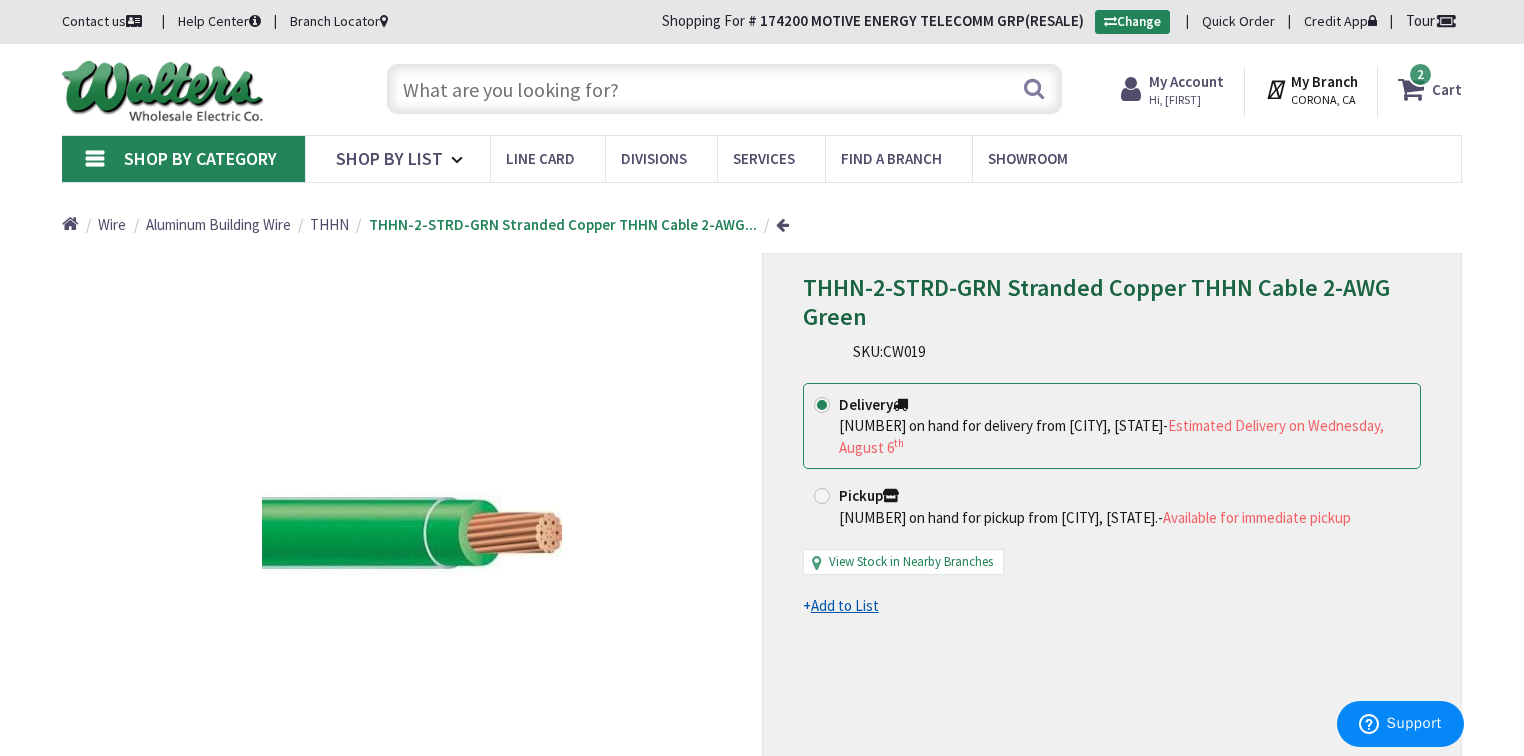 click on "Cart" at bounding box center [1447, 89] 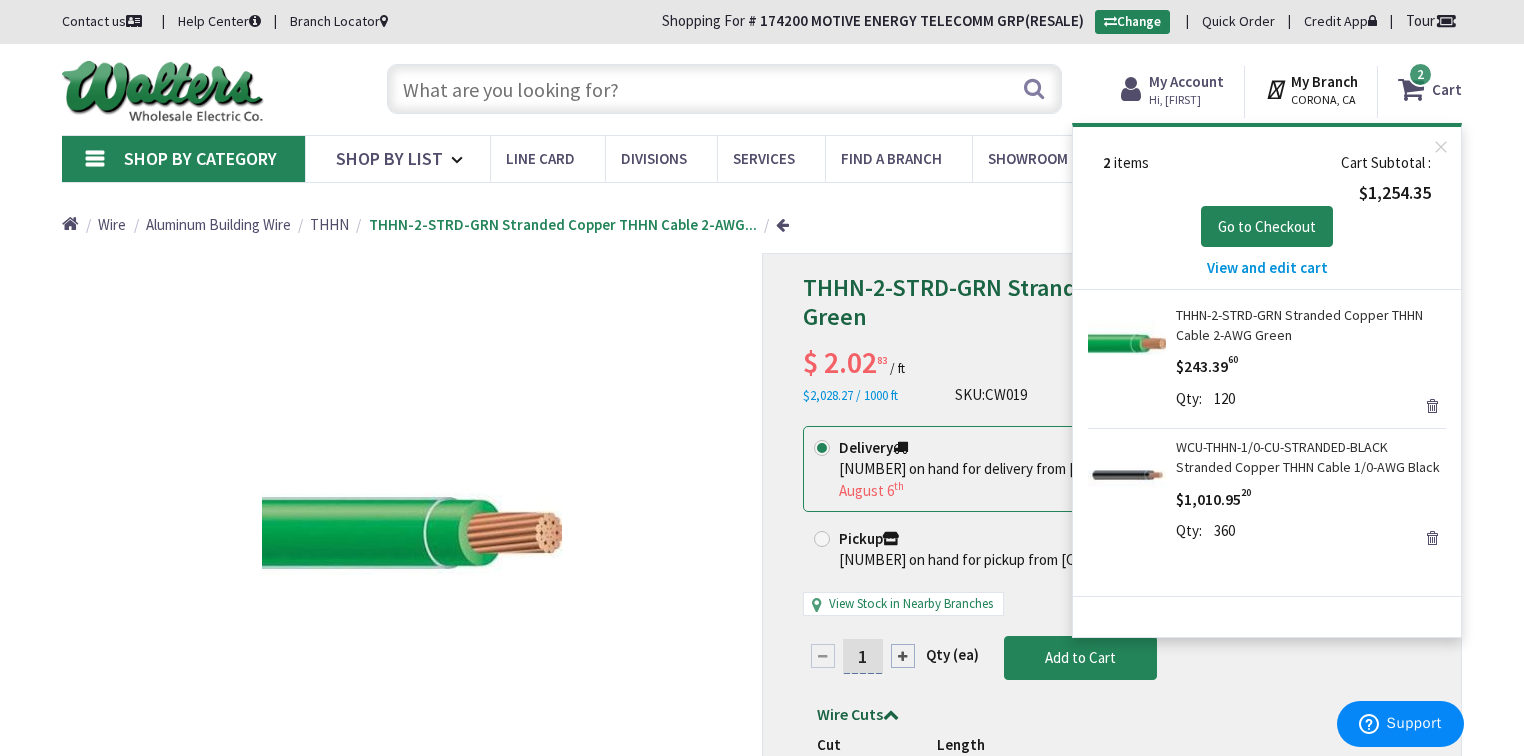click on "View and edit cart" at bounding box center [1267, 267] 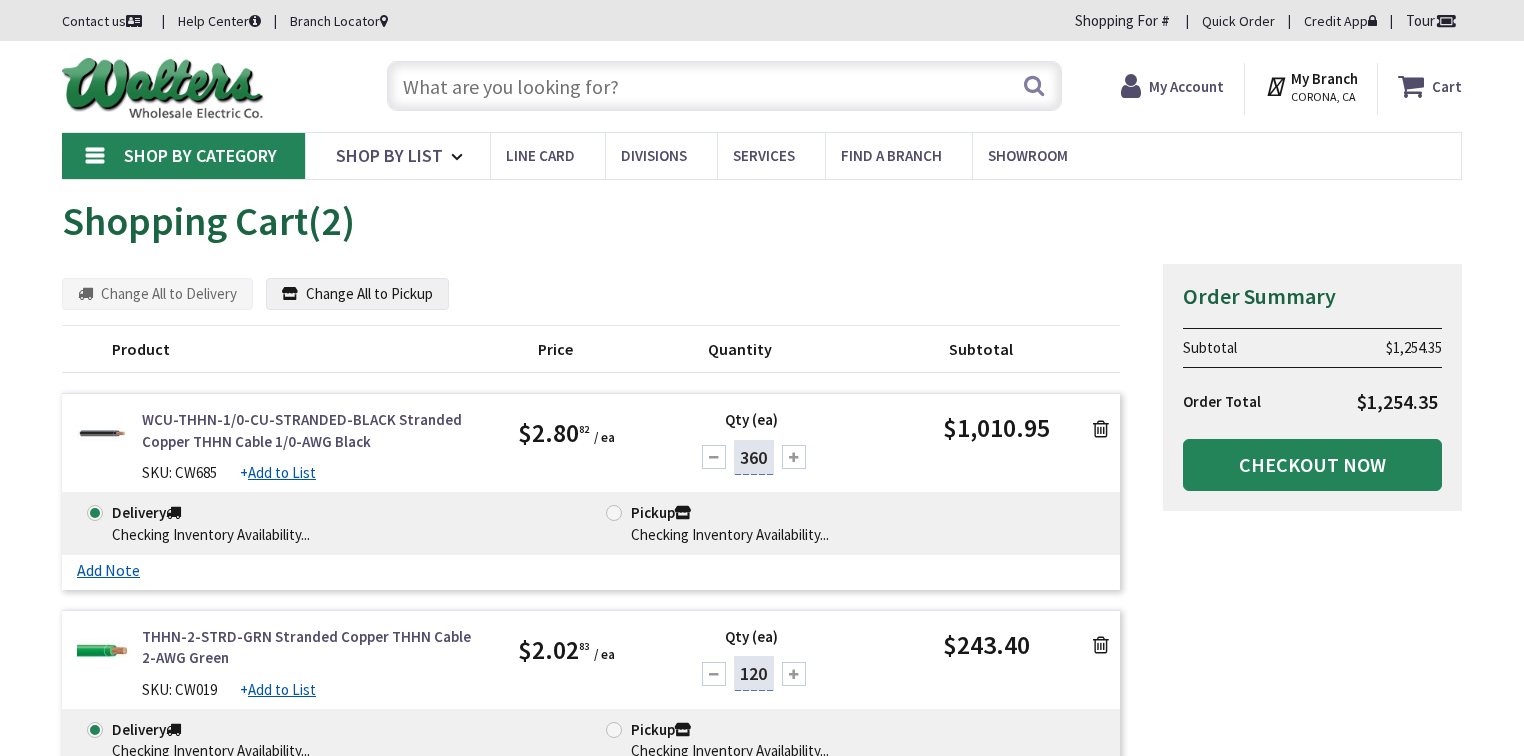 scroll, scrollTop: 0, scrollLeft: 0, axis: both 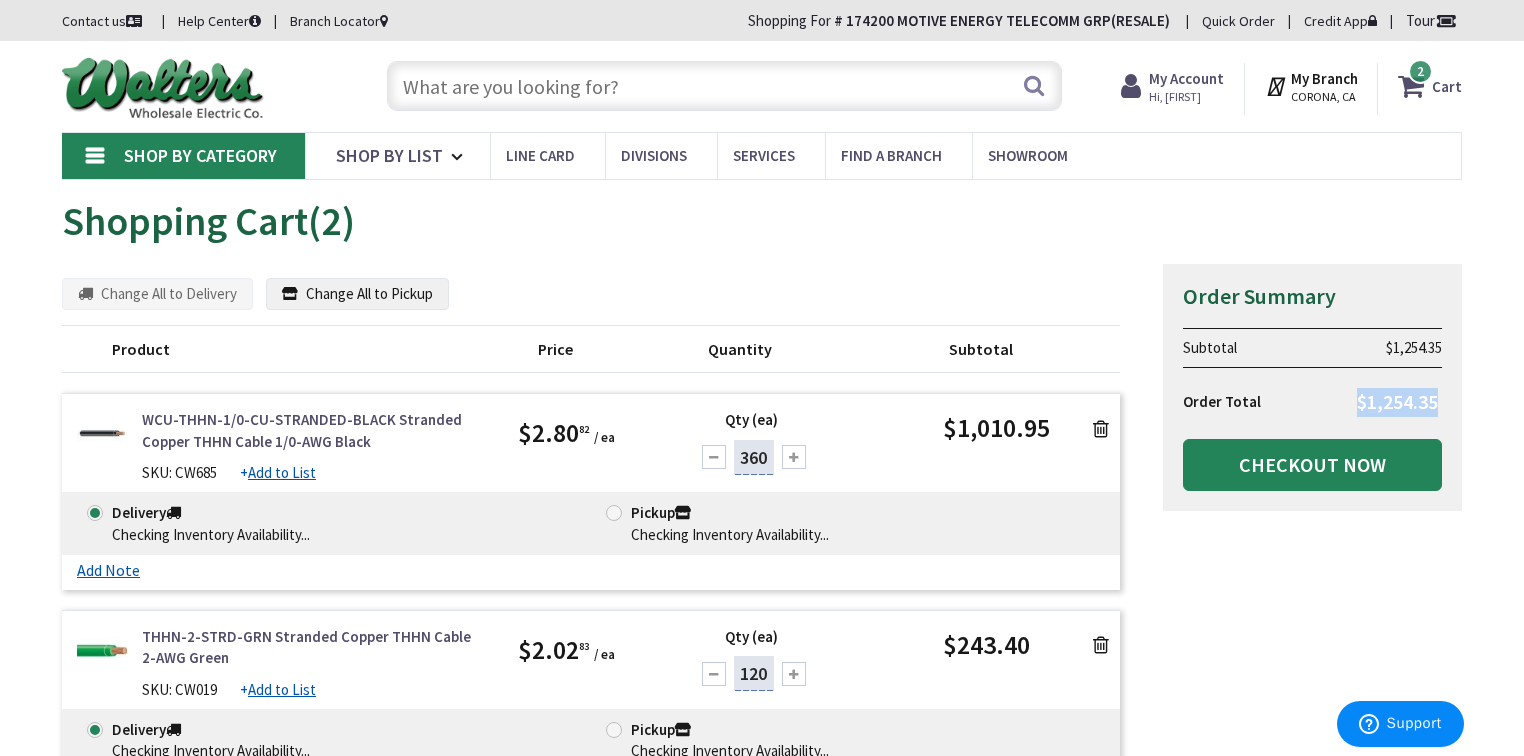 drag, startPoint x: 1441, startPoint y: 402, endPoint x: 1344, endPoint y: 402, distance: 97 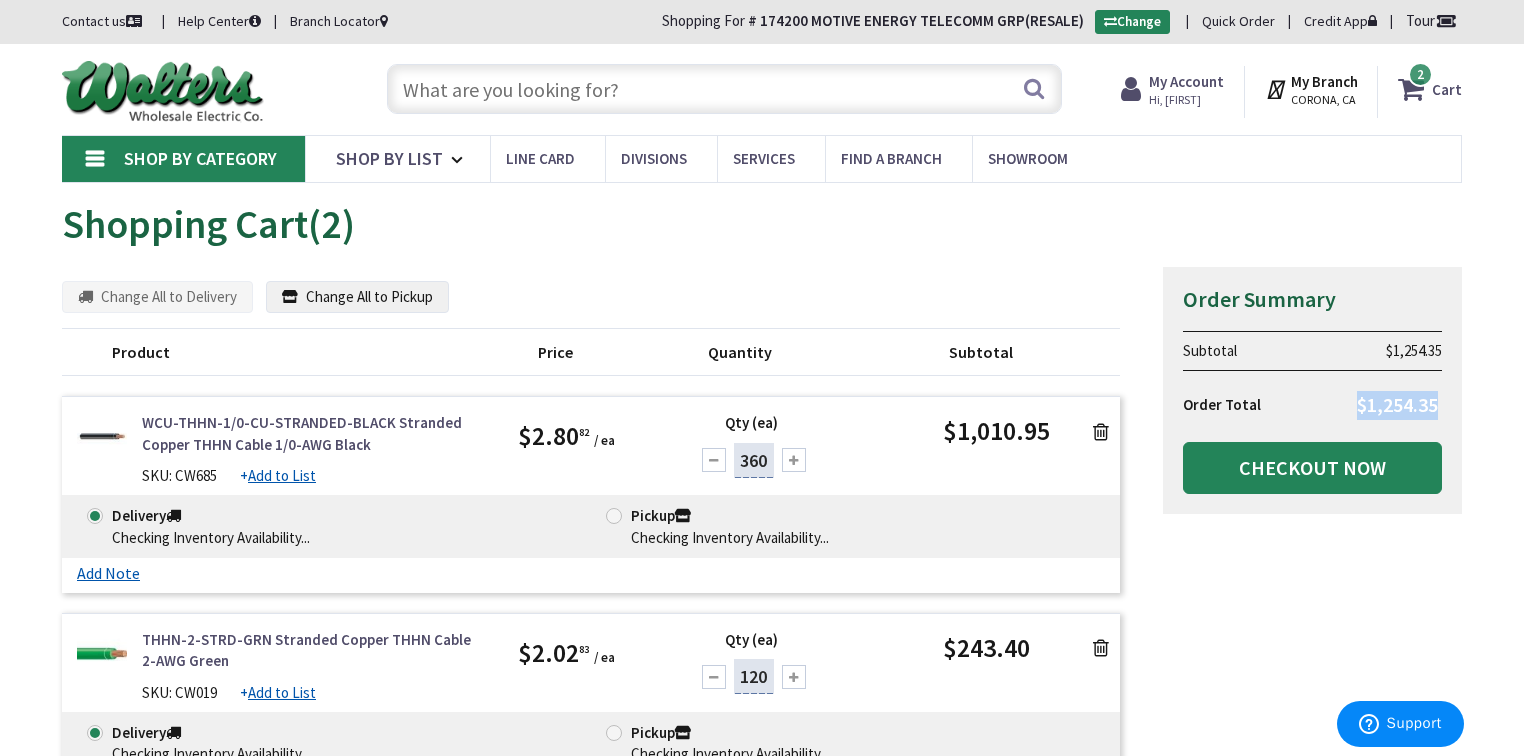 copy on "$1,254.35" 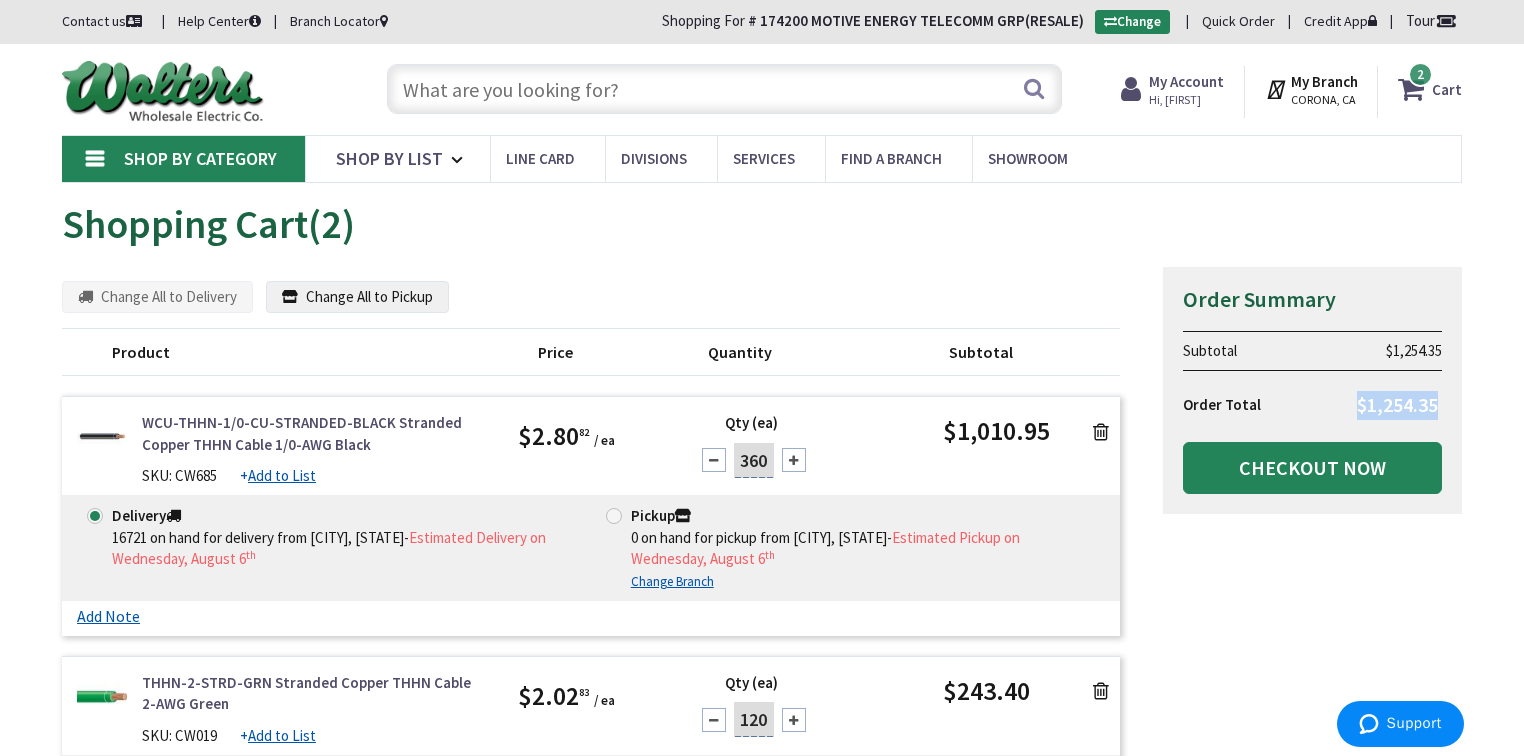 click at bounding box center [1101, 432] 